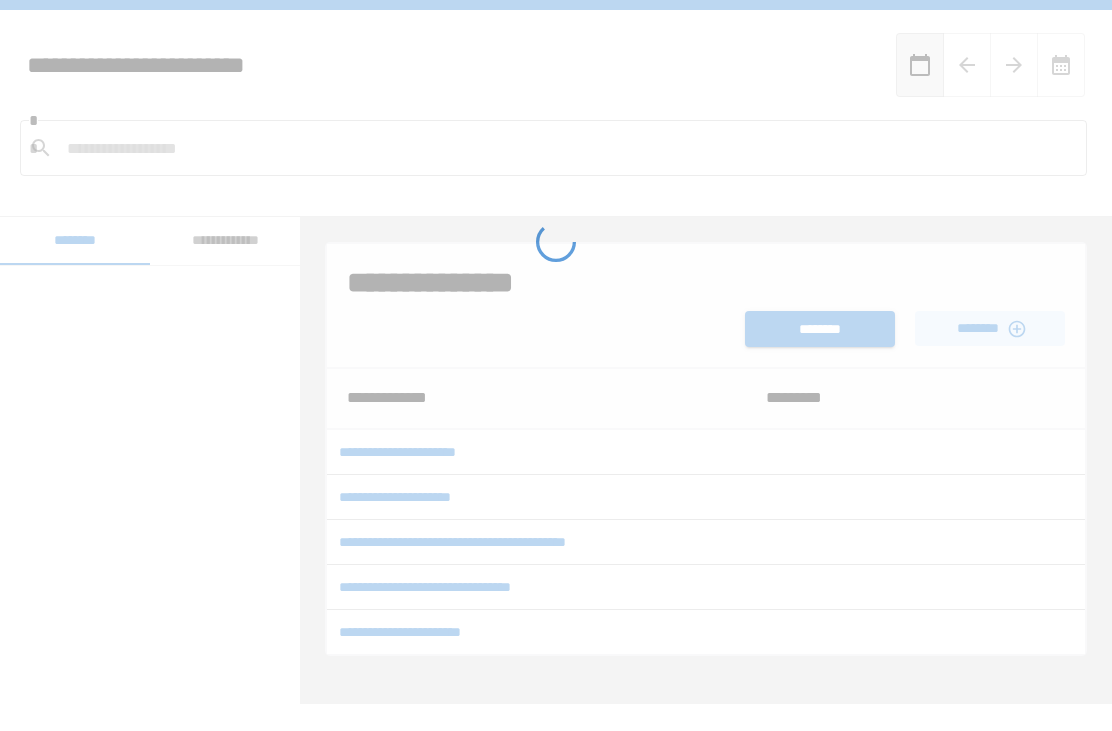 scroll, scrollTop: 64, scrollLeft: 0, axis: vertical 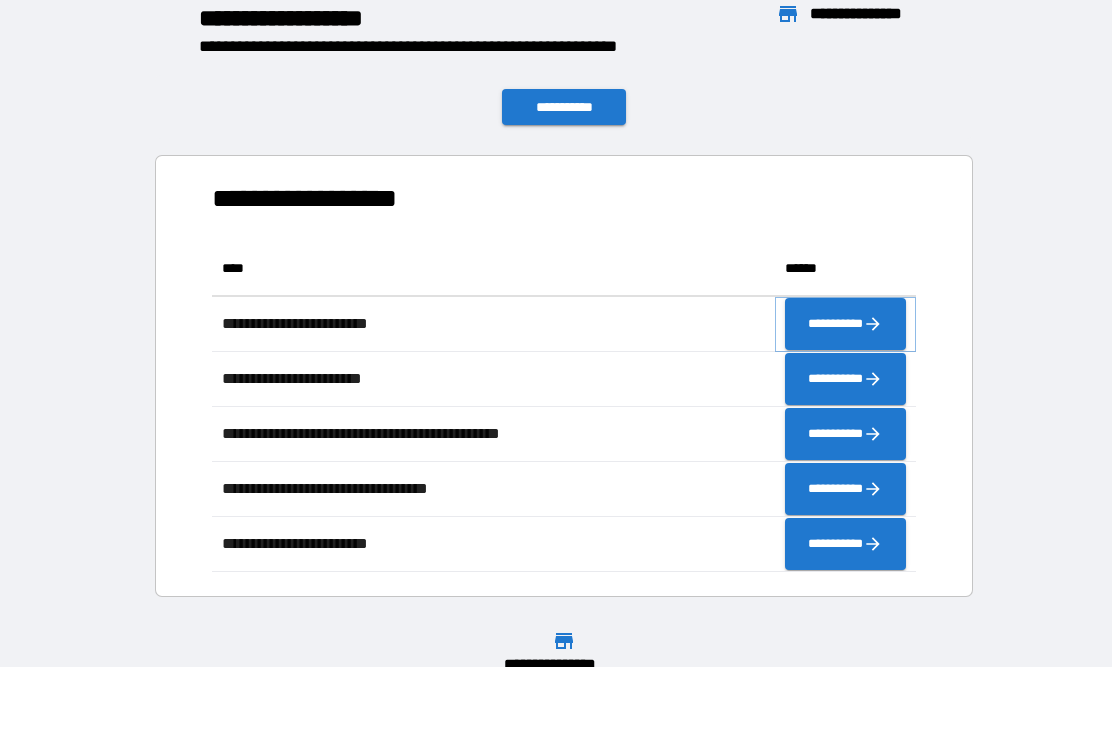 click on "**********" at bounding box center (845, 324) 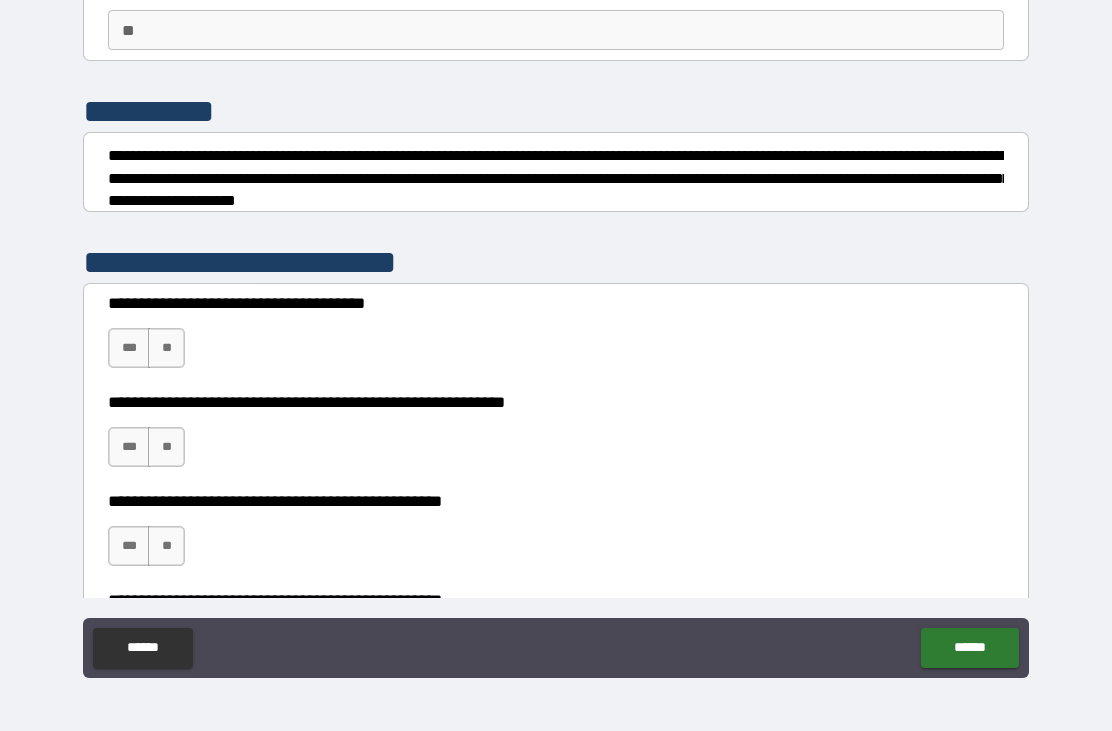 scroll, scrollTop: 176, scrollLeft: 0, axis: vertical 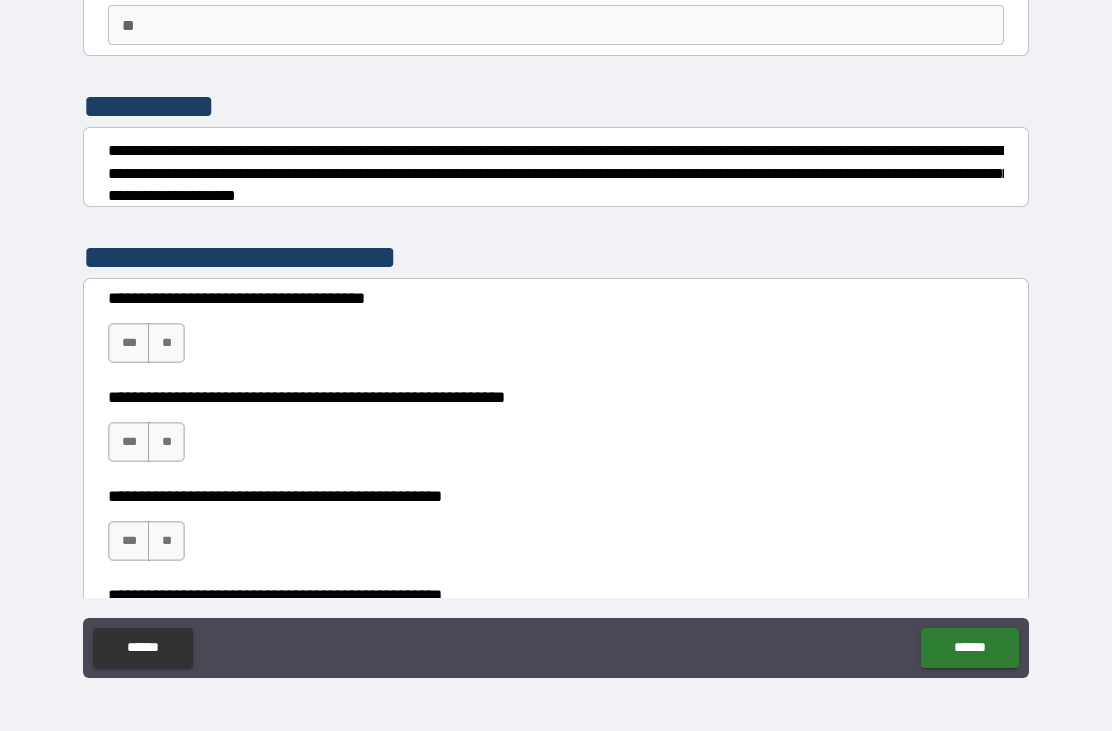 click on "**" at bounding box center (166, 343) 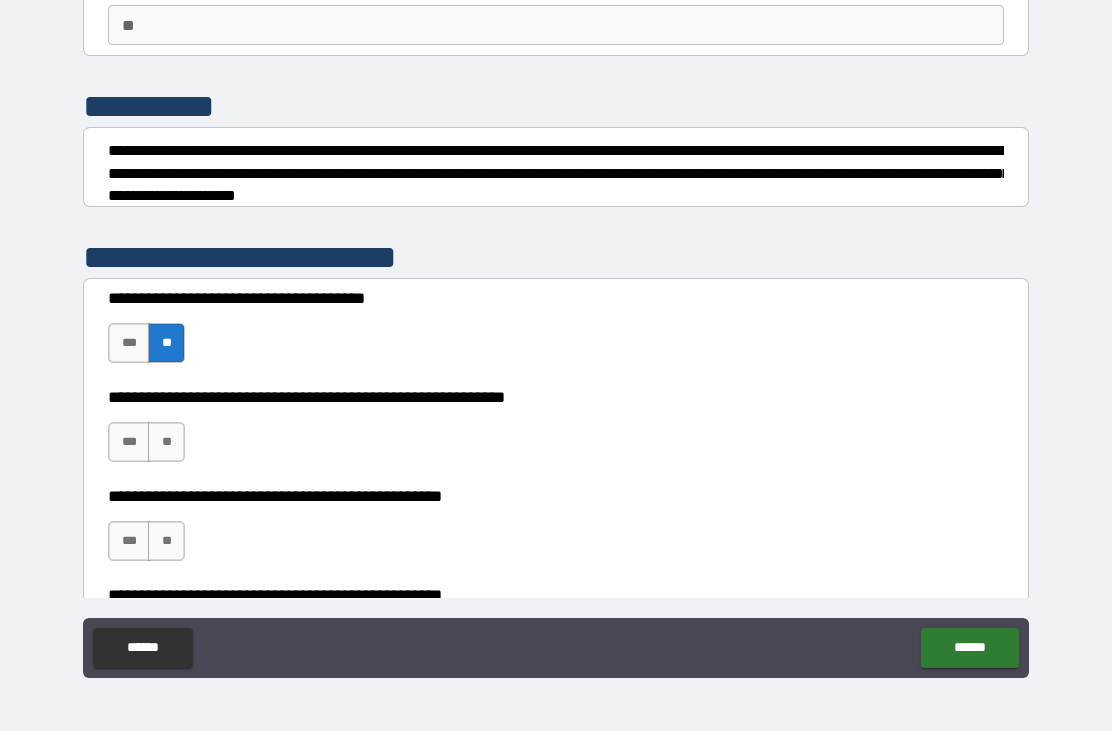 click on "**" at bounding box center (166, 442) 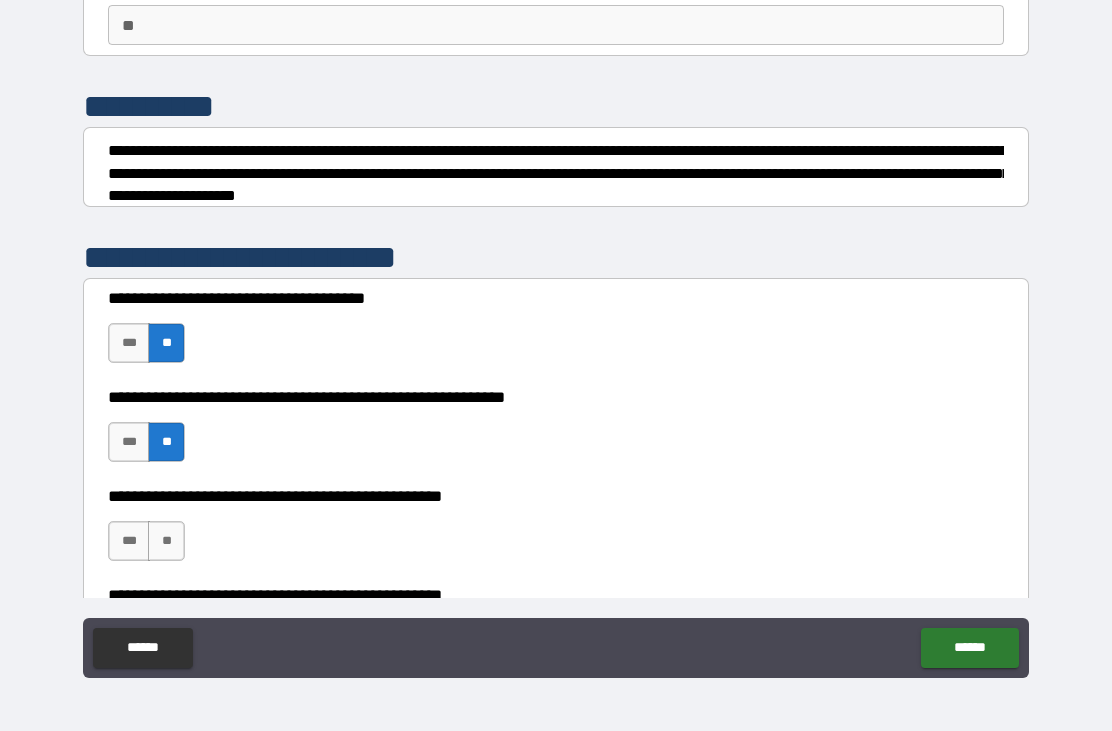 click on "**" at bounding box center [166, 541] 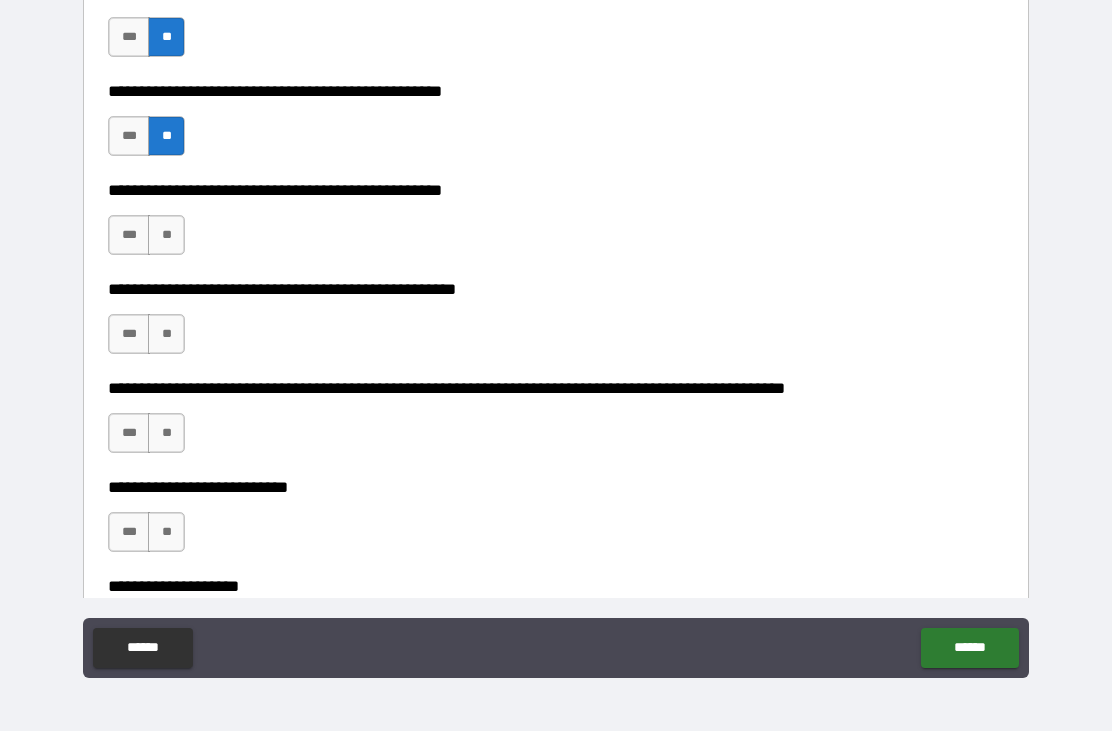 scroll, scrollTop: 591, scrollLeft: 0, axis: vertical 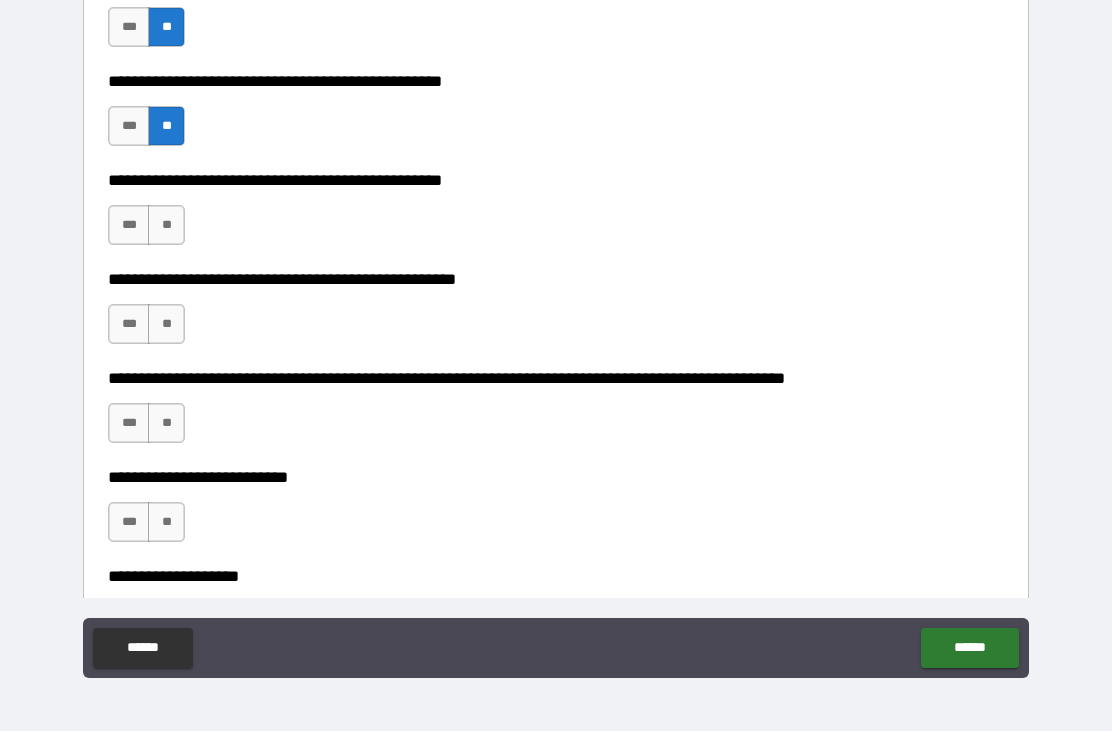 click on "**" at bounding box center (166, 225) 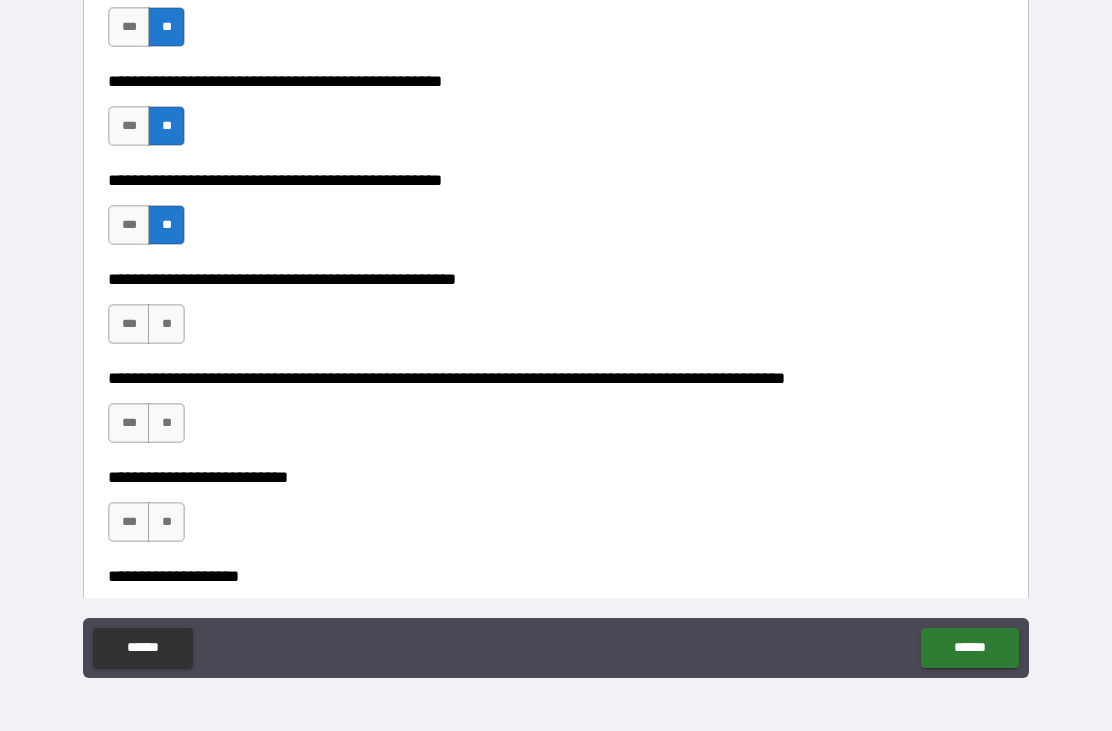click on "**" at bounding box center [166, 324] 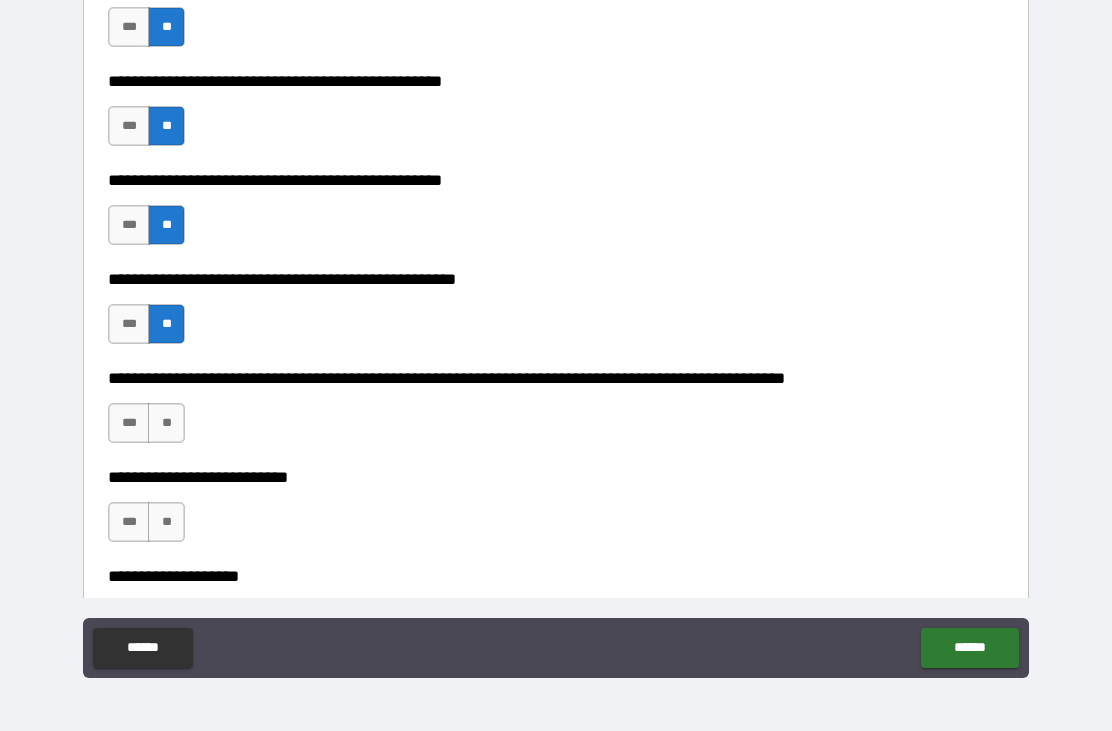 click on "**" at bounding box center (166, 423) 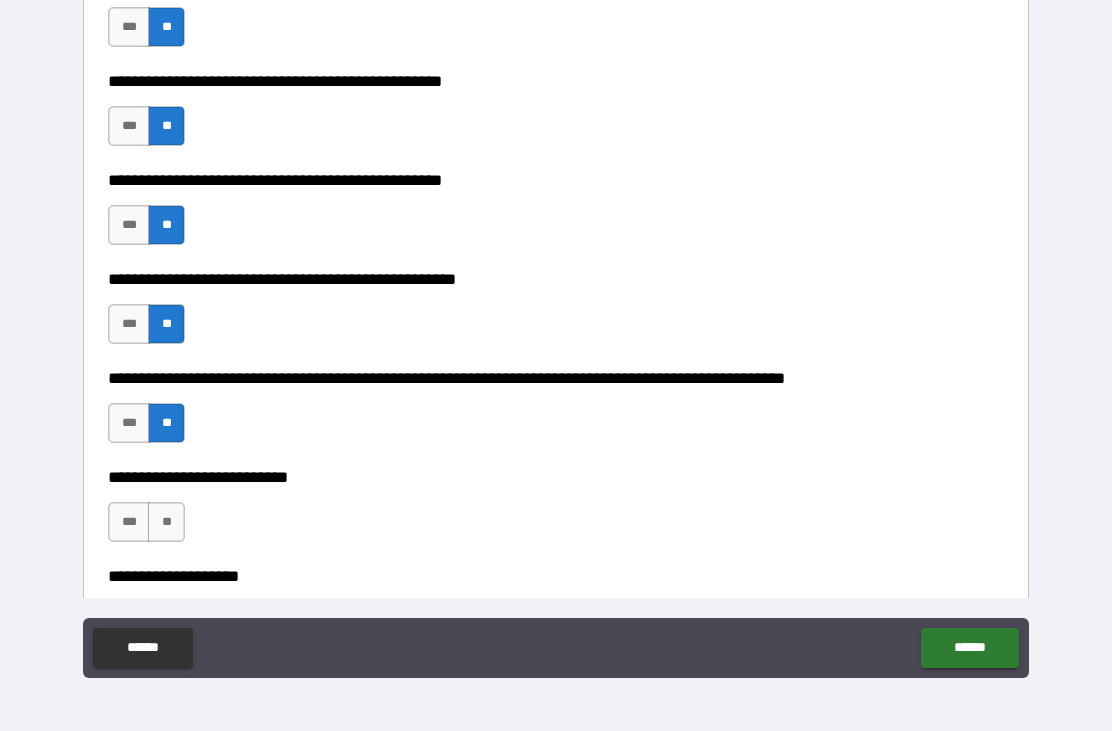 click on "**" at bounding box center [166, 522] 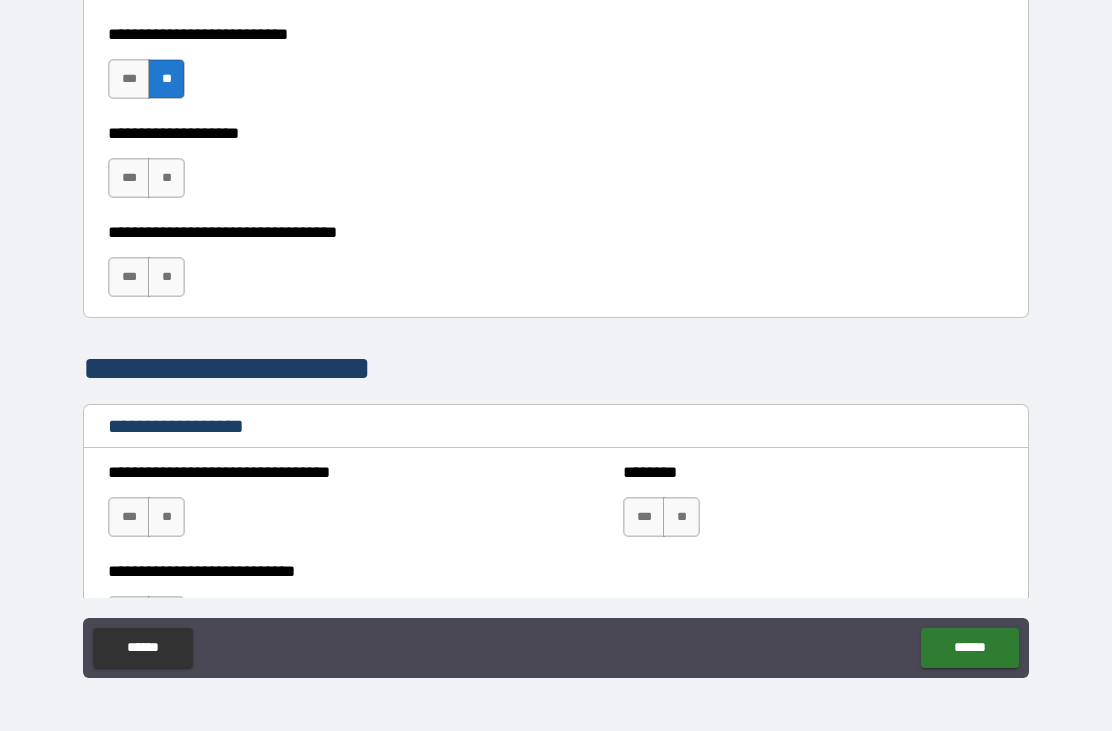 scroll, scrollTop: 1041, scrollLeft: 0, axis: vertical 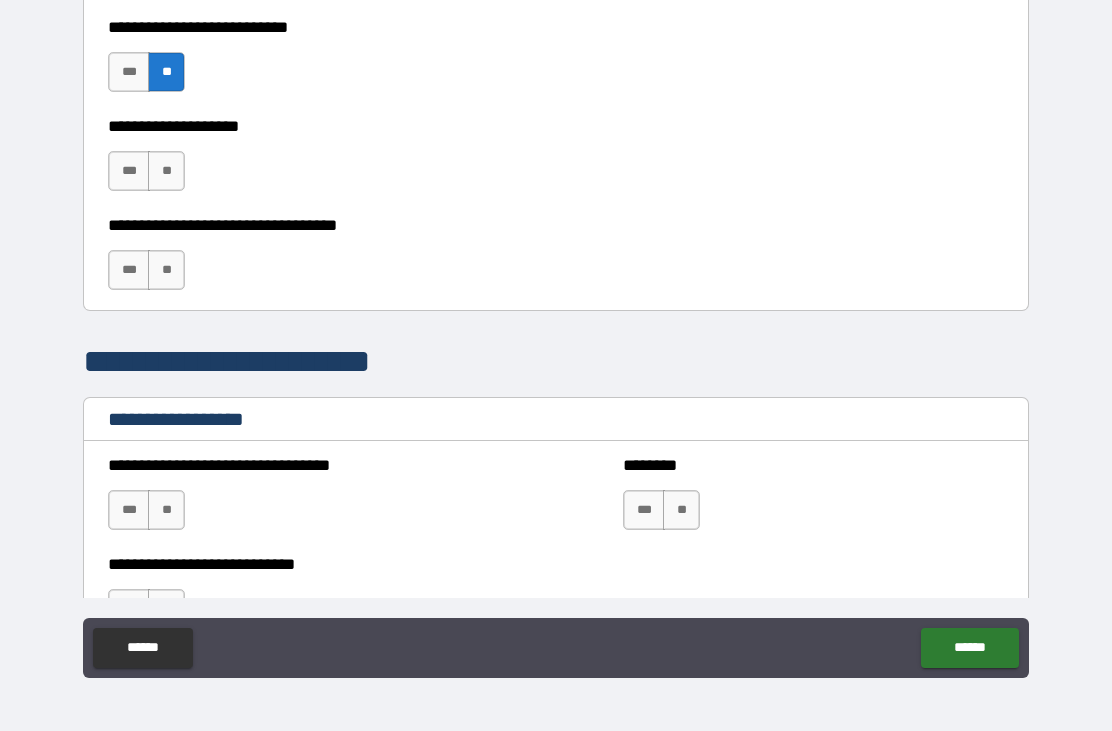 click on "**" at bounding box center (166, 171) 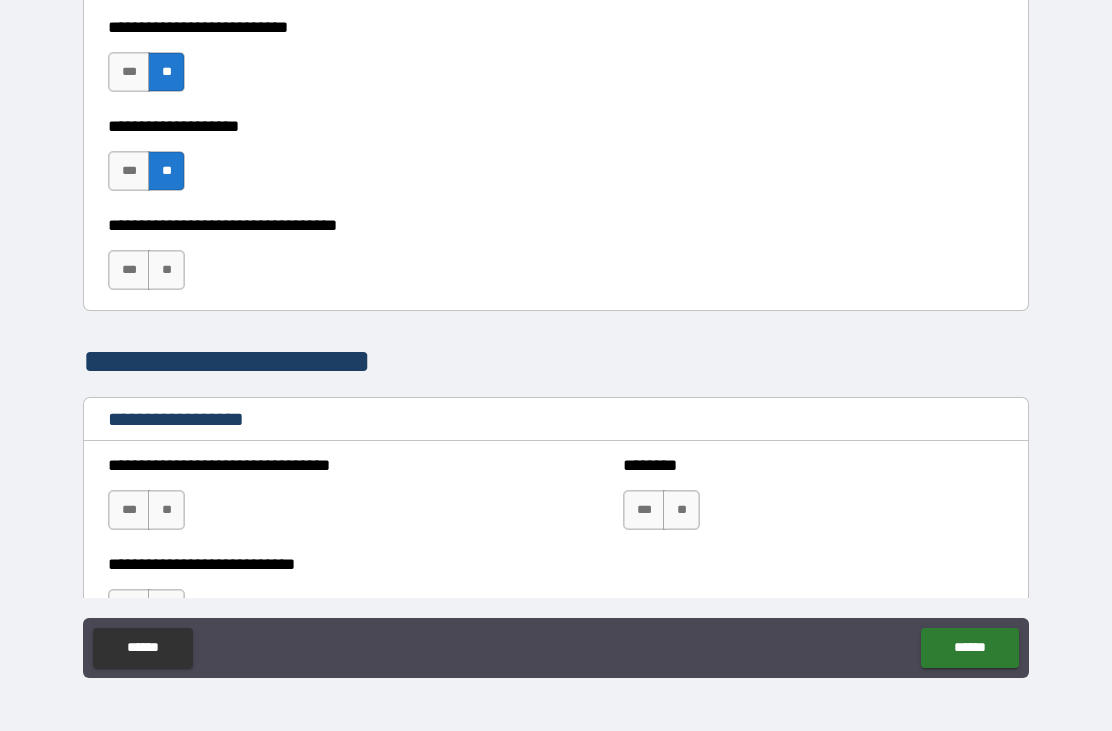click on "**" at bounding box center [166, 270] 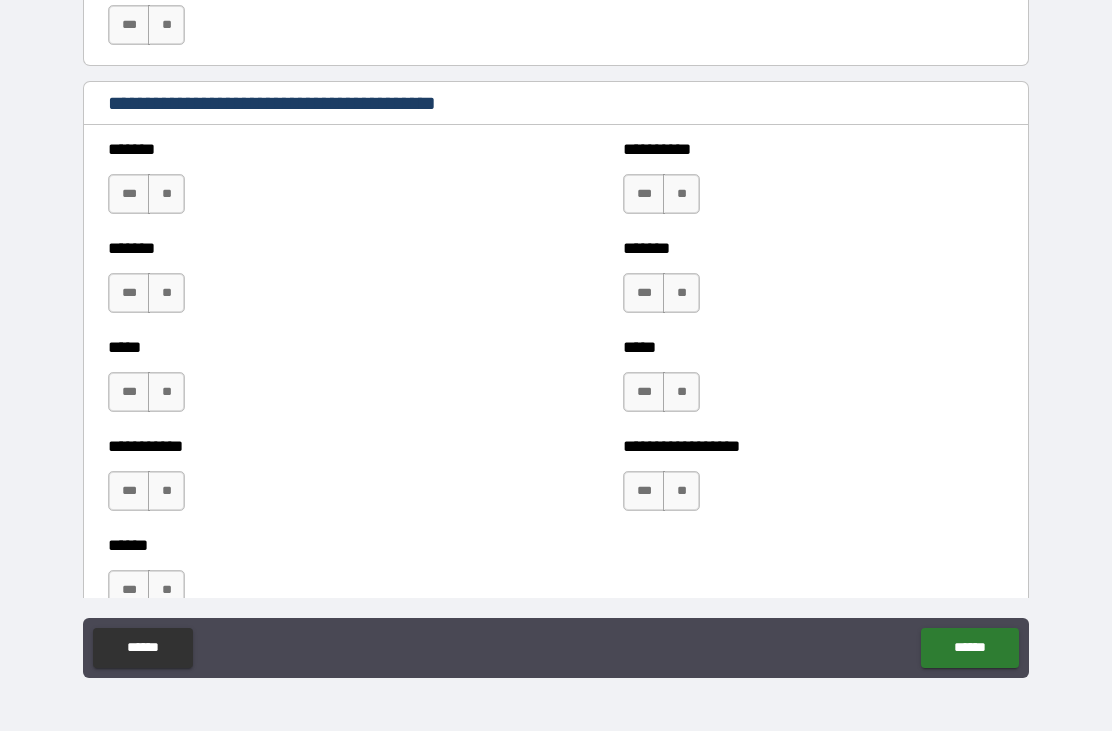scroll, scrollTop: 1647, scrollLeft: 0, axis: vertical 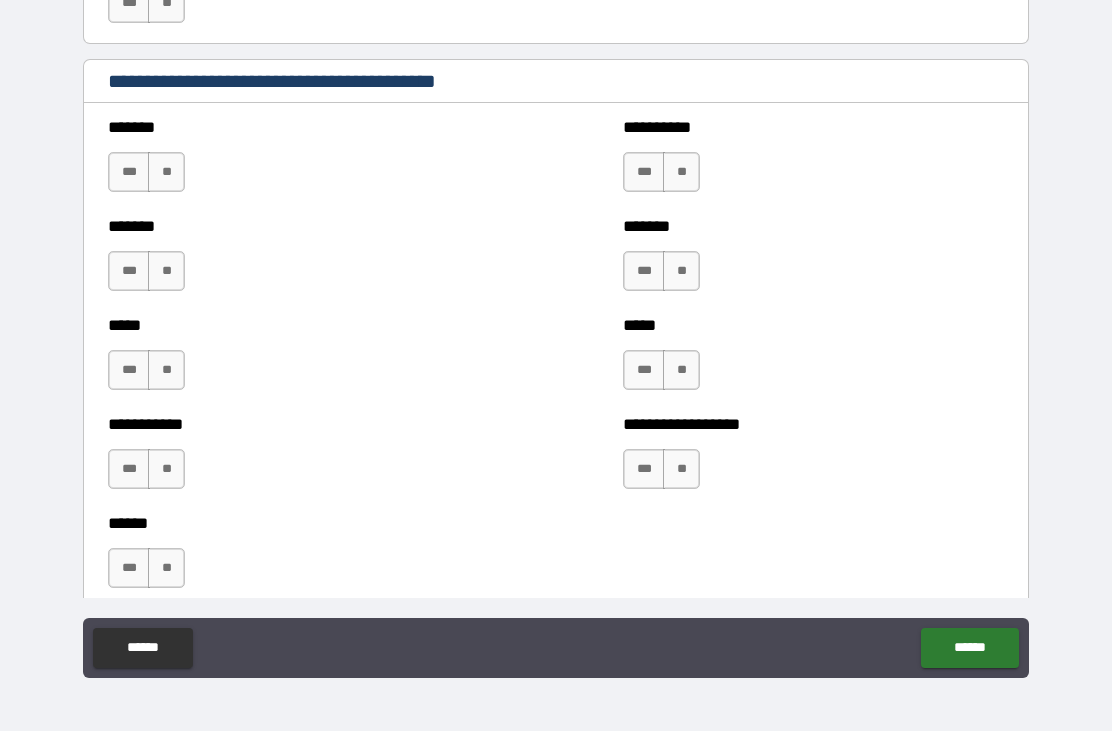click on "**" at bounding box center [166, 172] 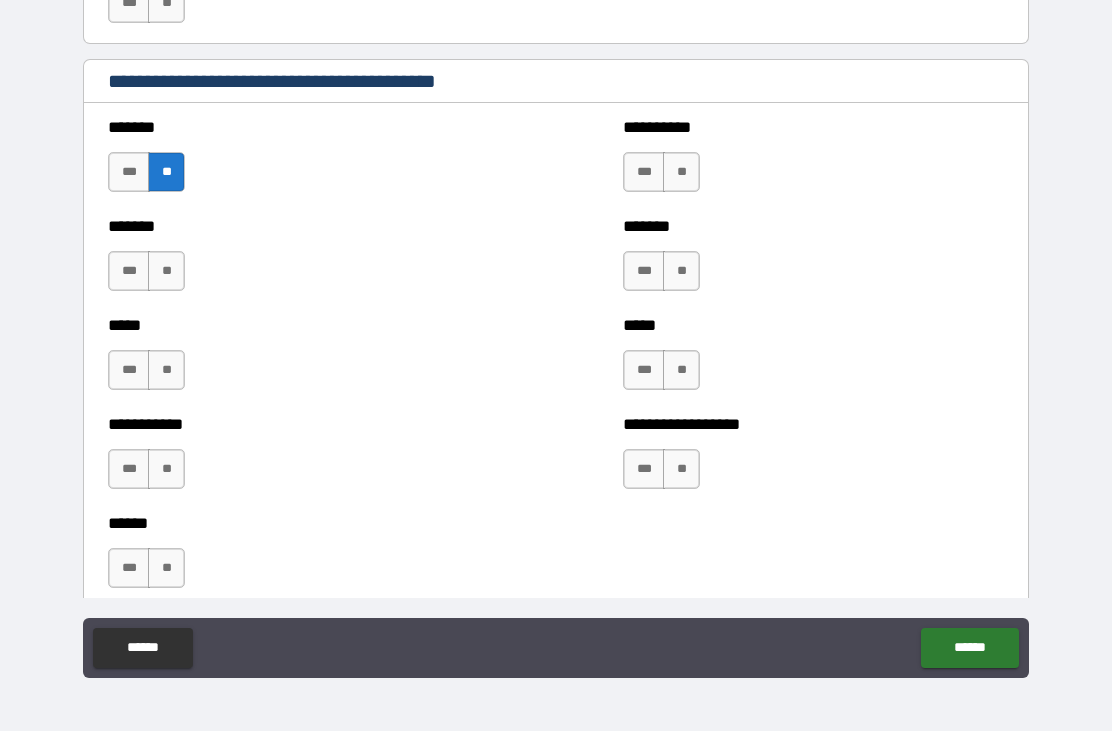 click on "**" at bounding box center (166, 271) 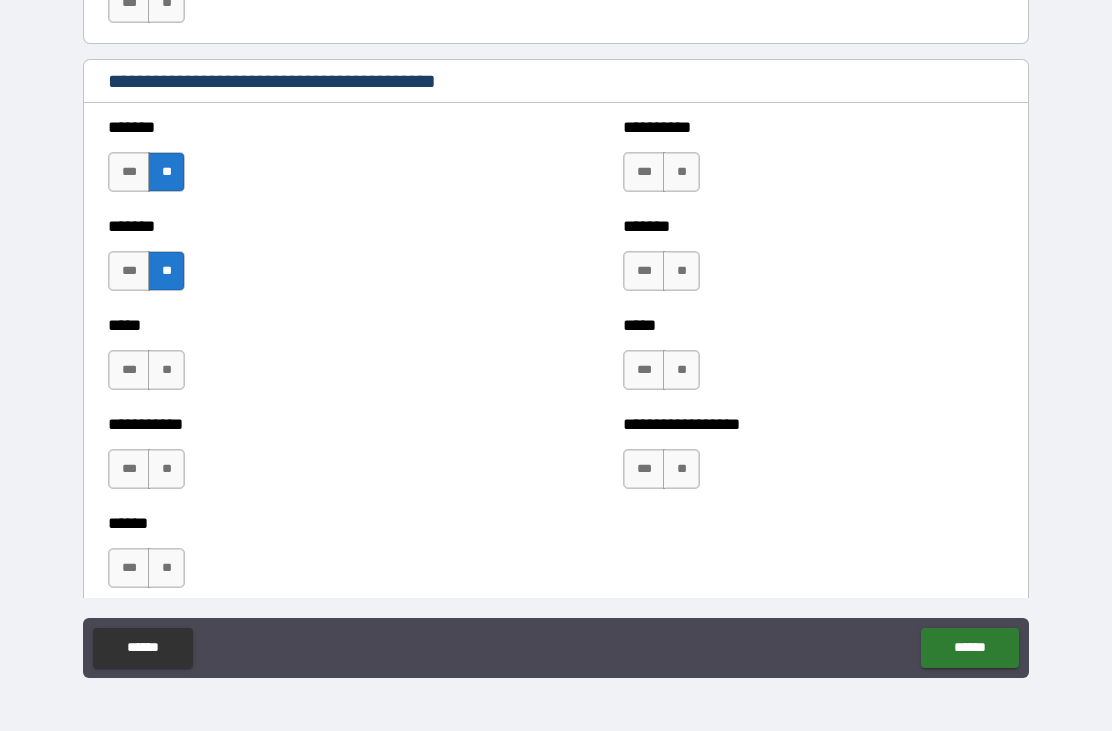 click on "**" at bounding box center [166, 370] 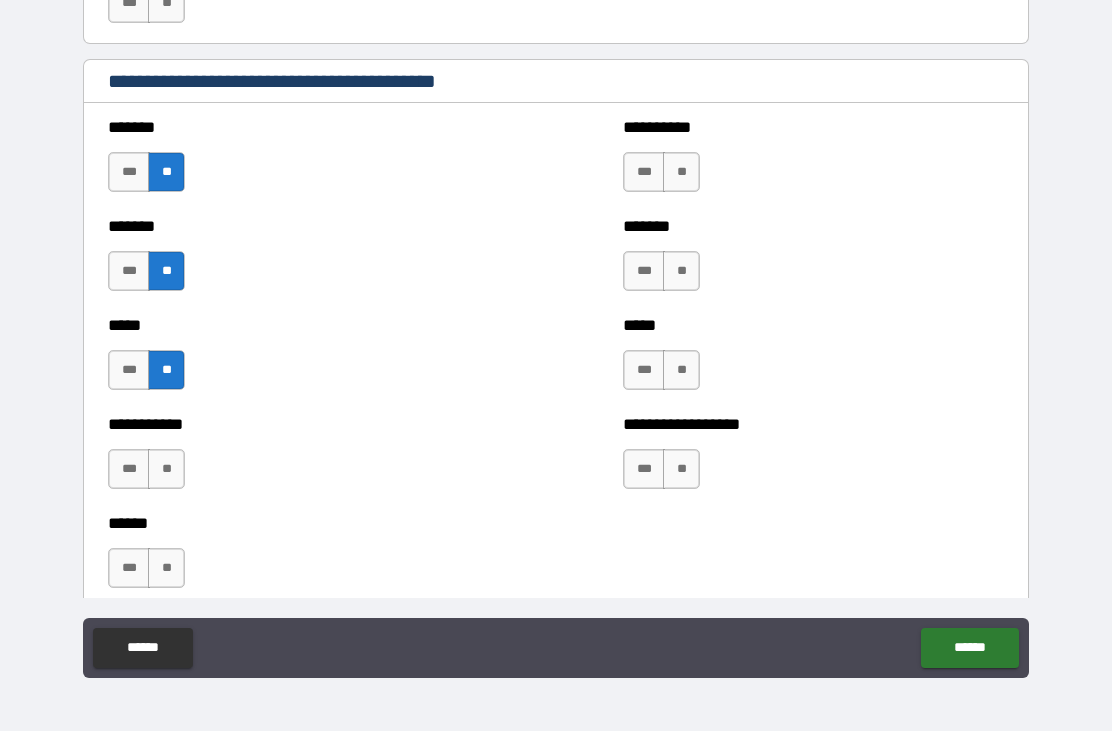 click on "**" at bounding box center (166, 469) 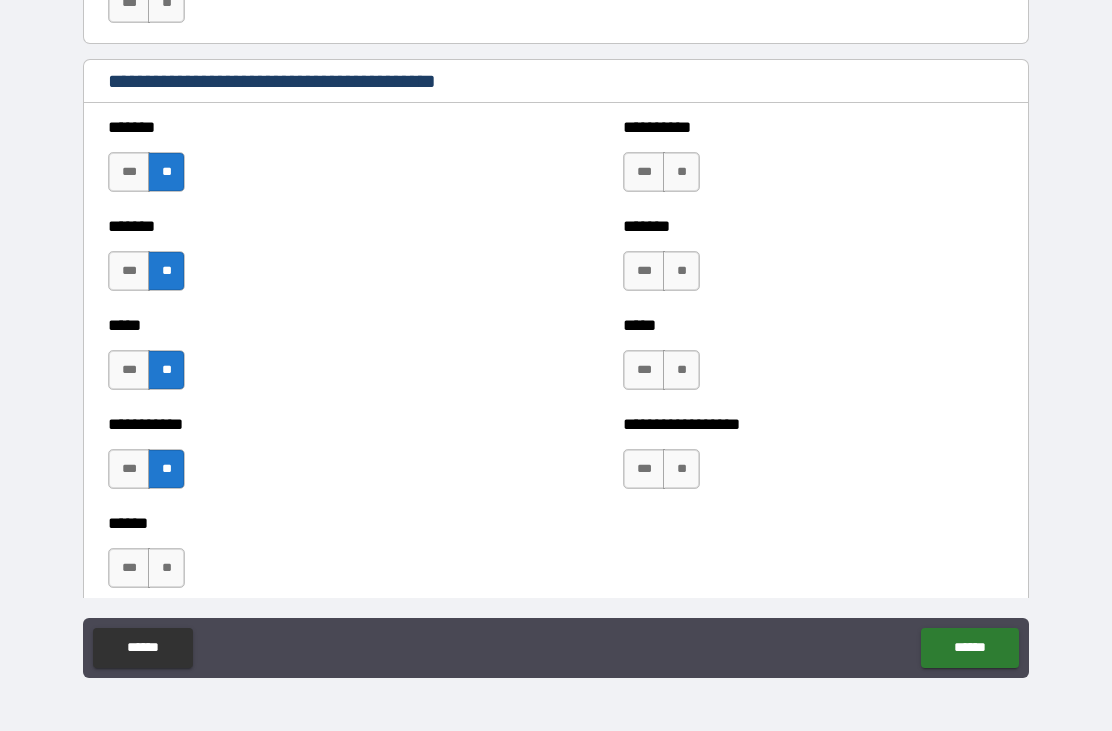 click on "**" at bounding box center (166, 568) 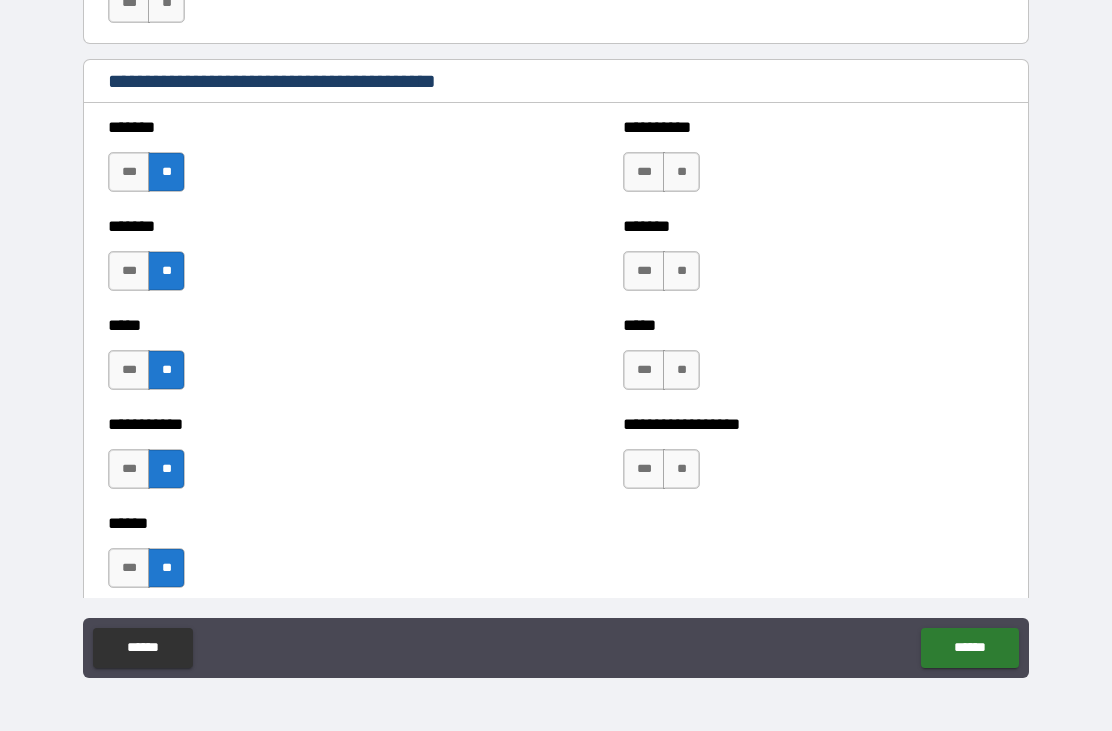 click on "**" at bounding box center [681, 172] 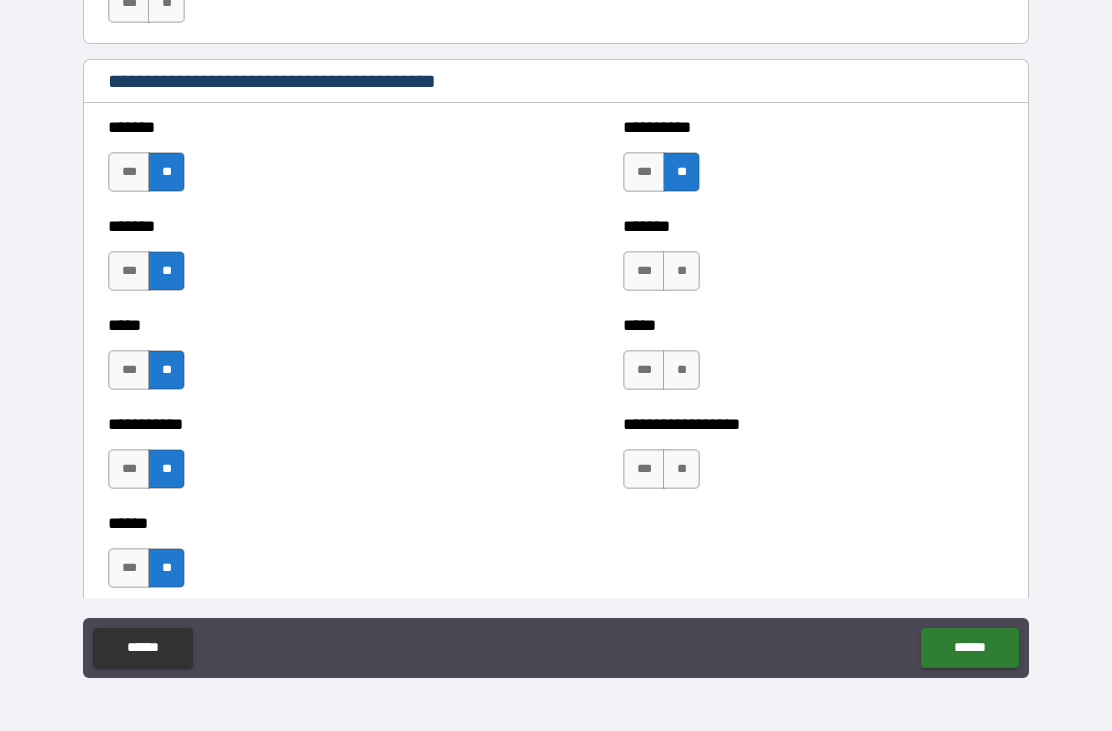 click on "**" at bounding box center (681, 271) 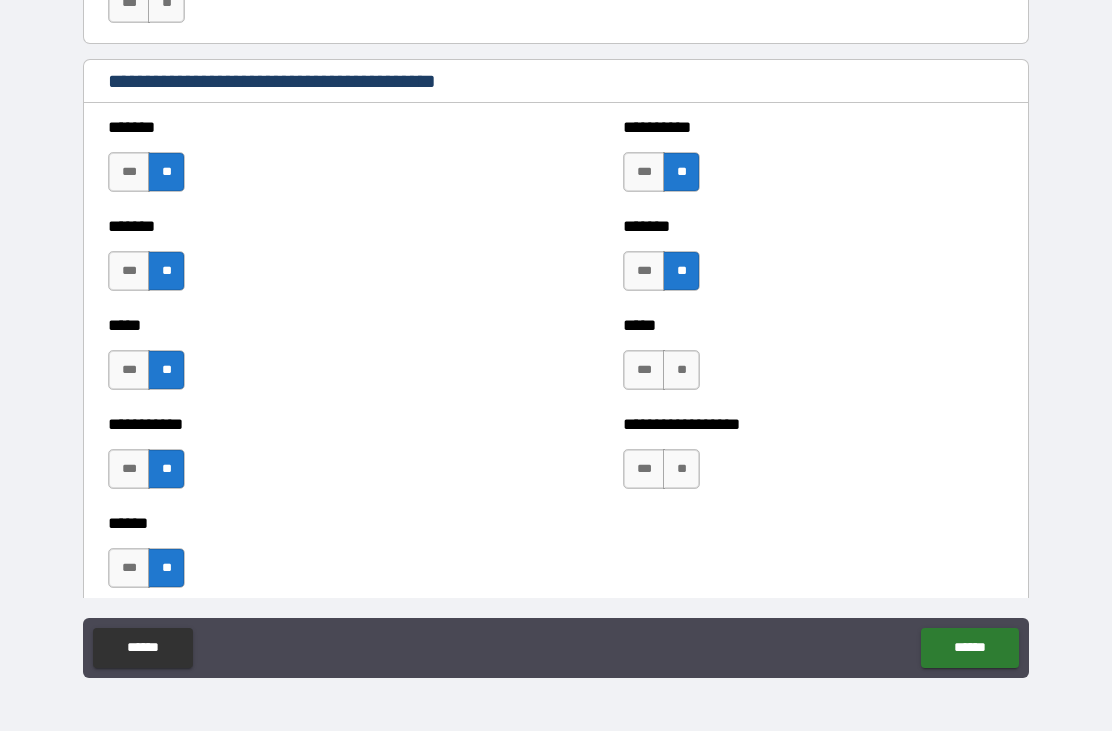 click on "**" at bounding box center [681, 370] 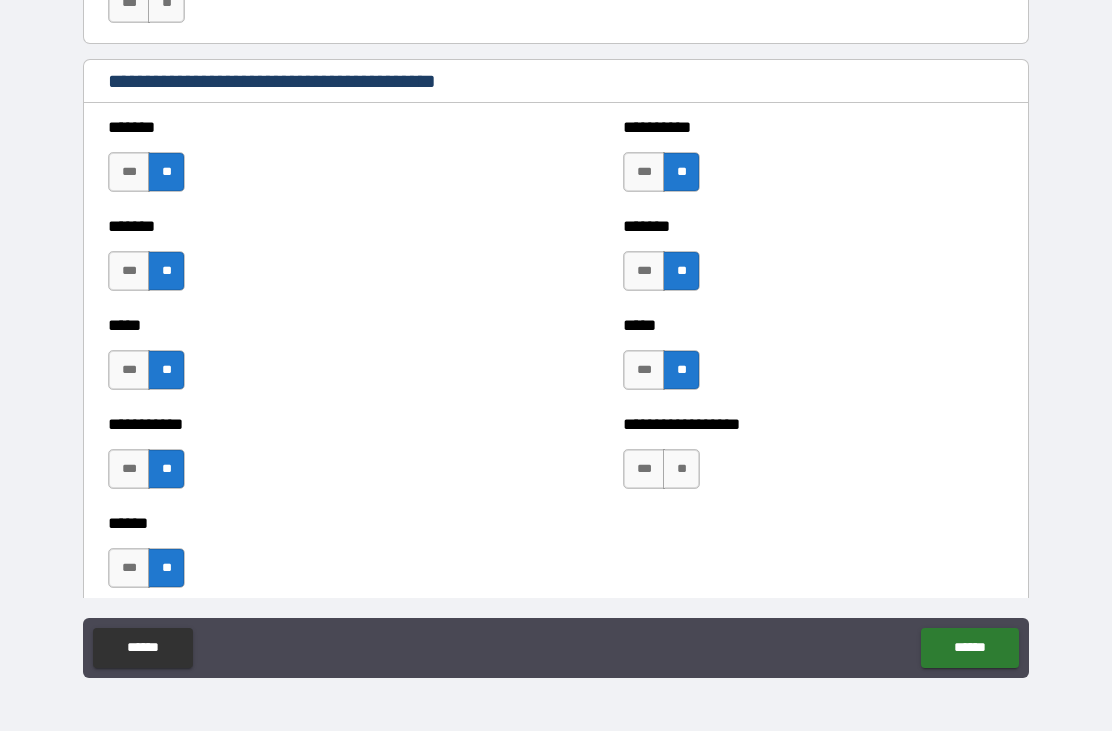 click on "**" at bounding box center [681, 469] 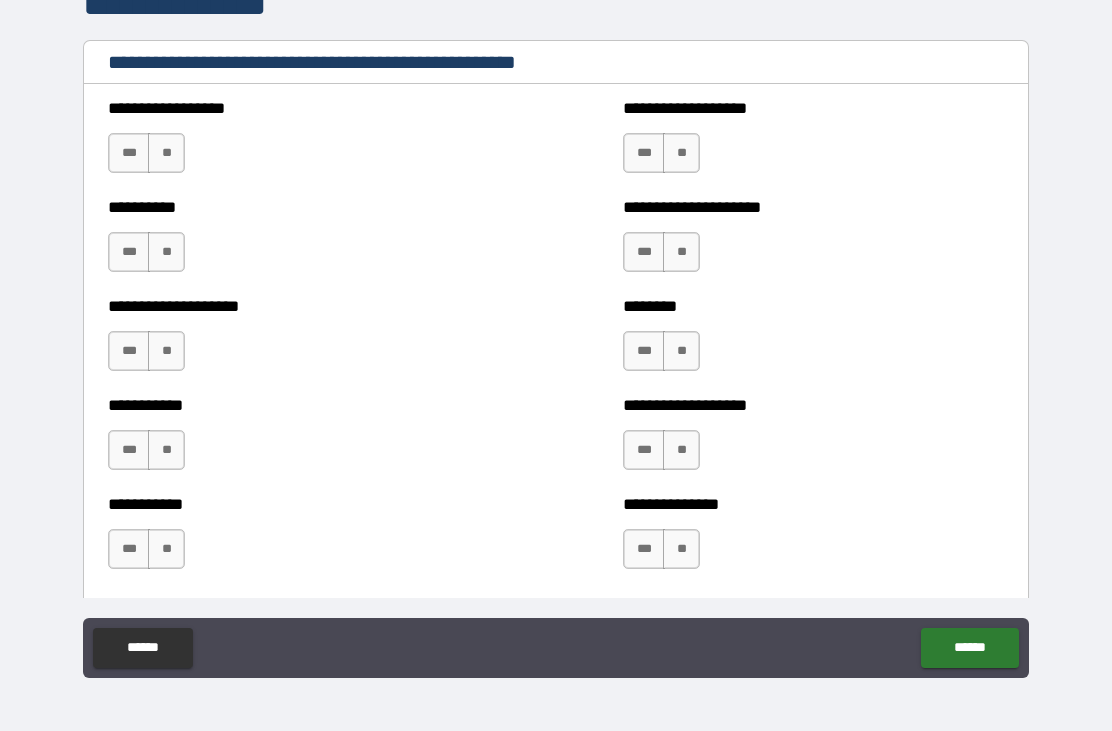 scroll, scrollTop: 2304, scrollLeft: 0, axis: vertical 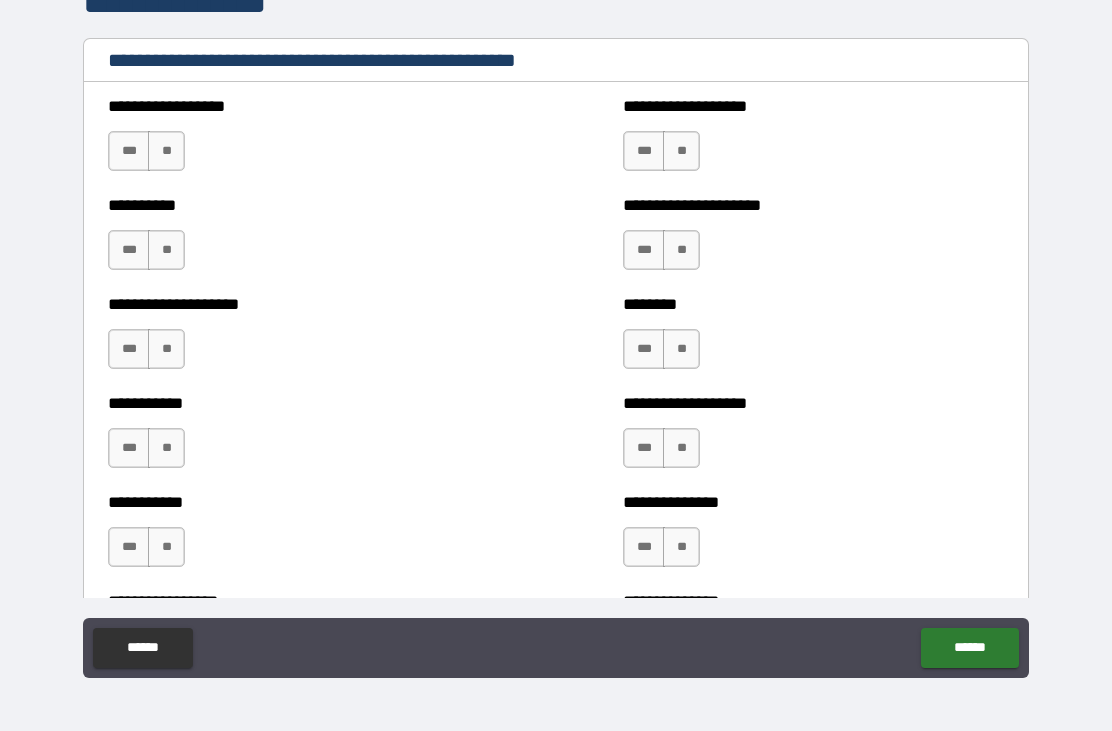 click on "**" at bounding box center [166, 151] 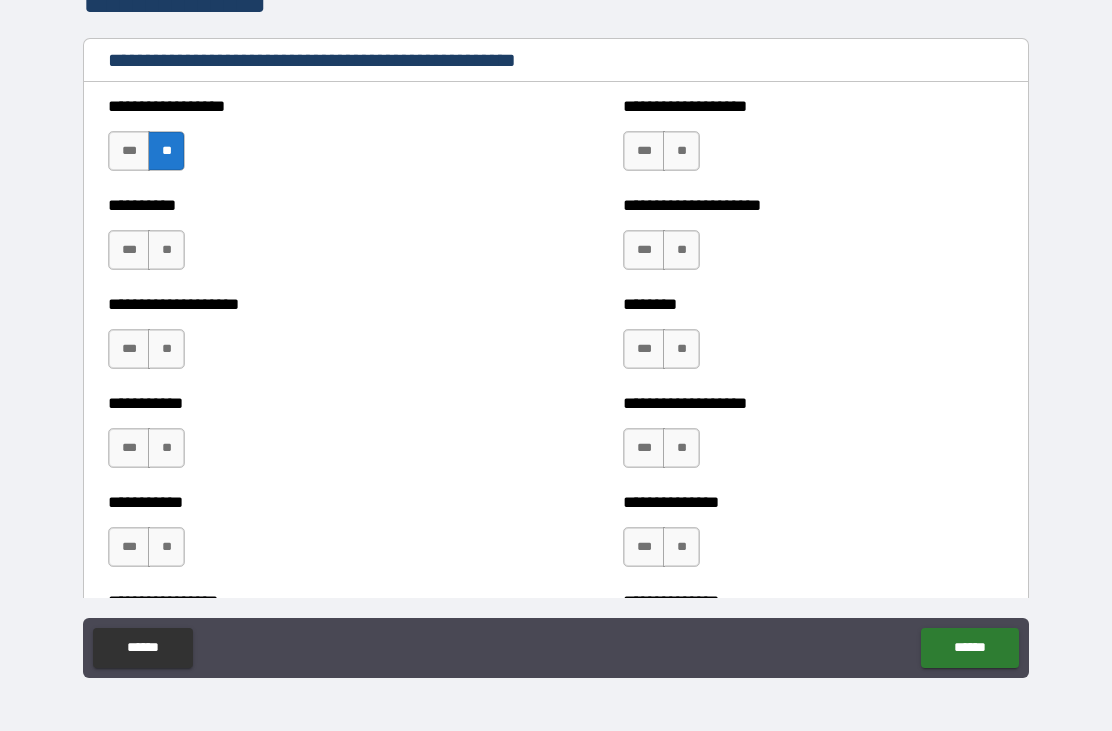 click on "**" at bounding box center (166, 250) 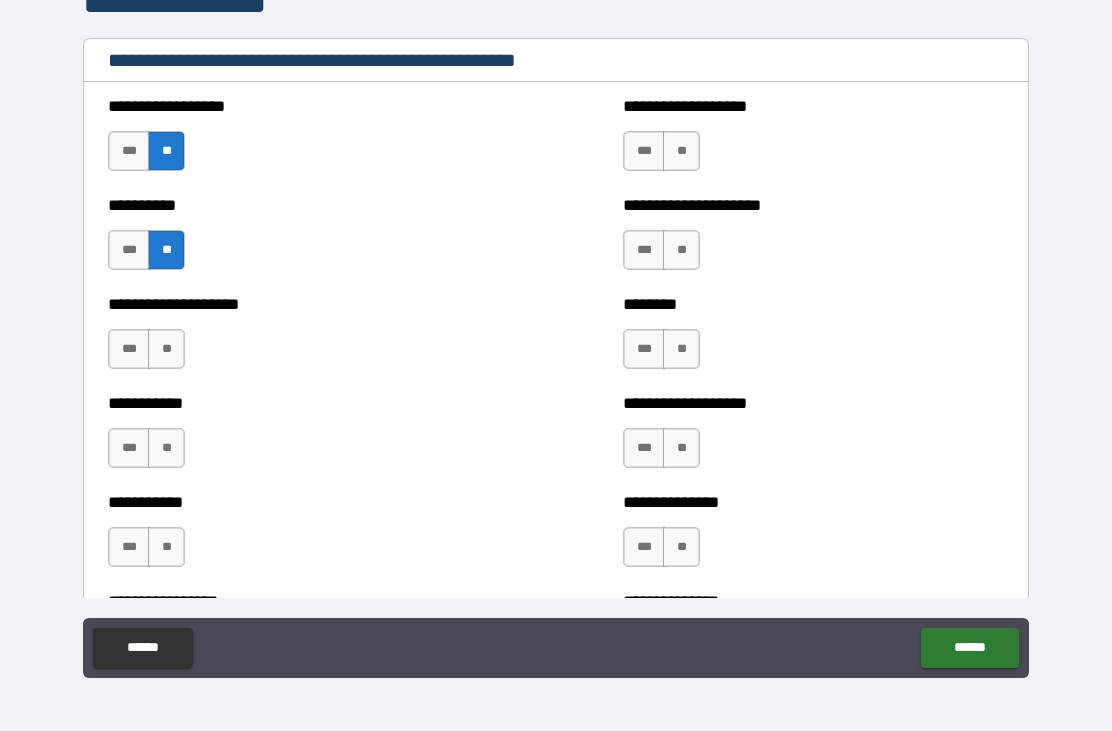 click on "**" at bounding box center [166, 349] 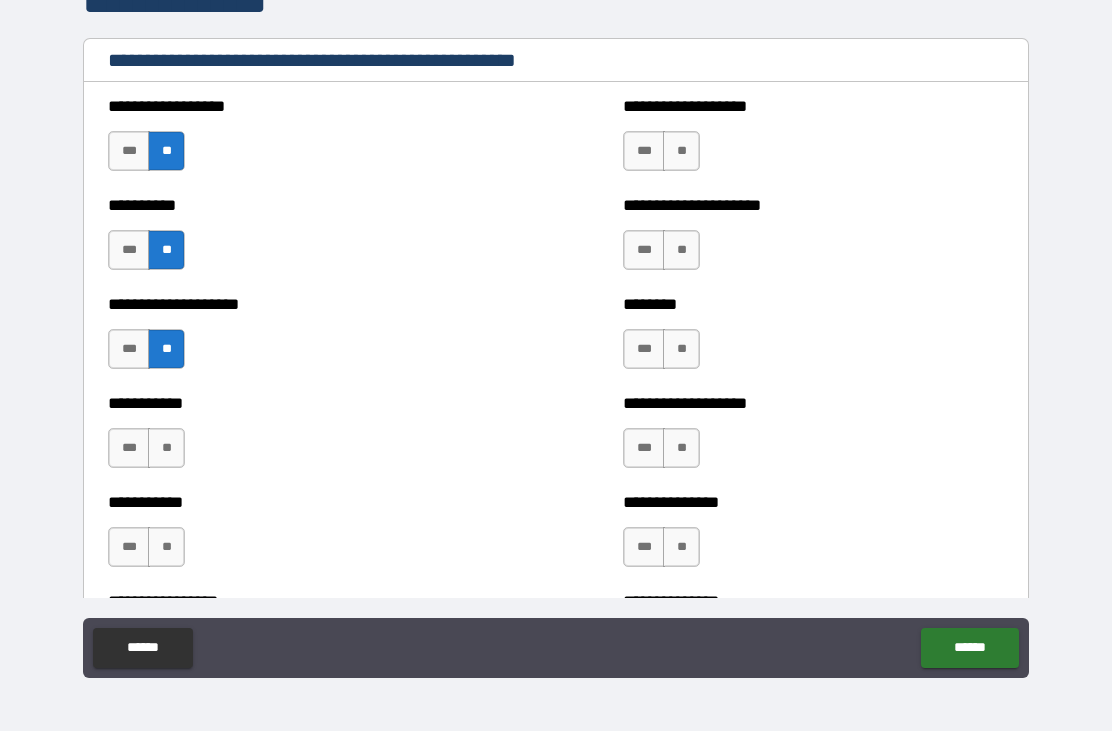 click on "**" at bounding box center (166, 448) 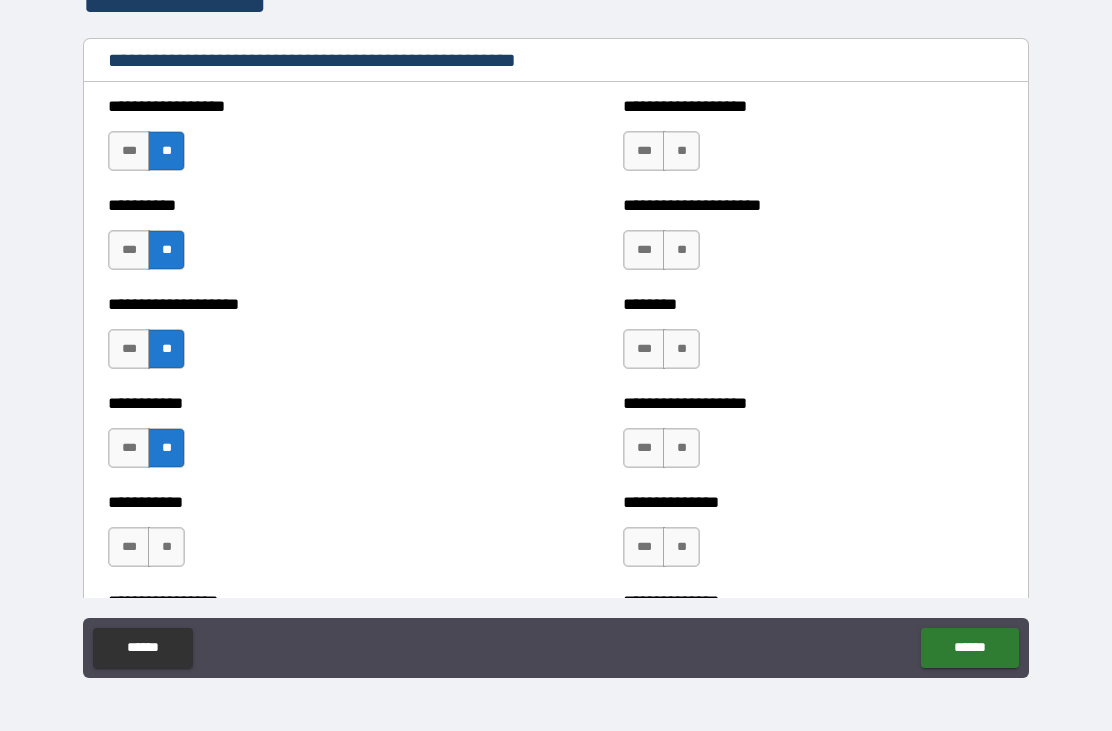 click on "**" at bounding box center [166, 547] 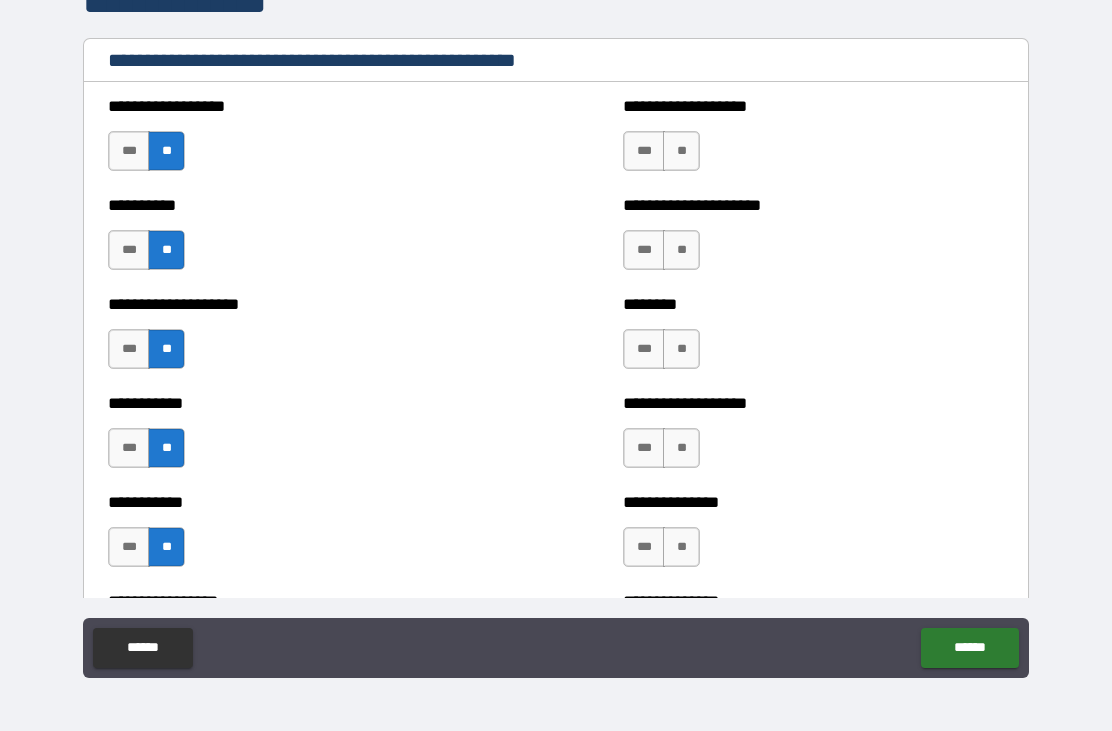 click on "**" at bounding box center [681, 151] 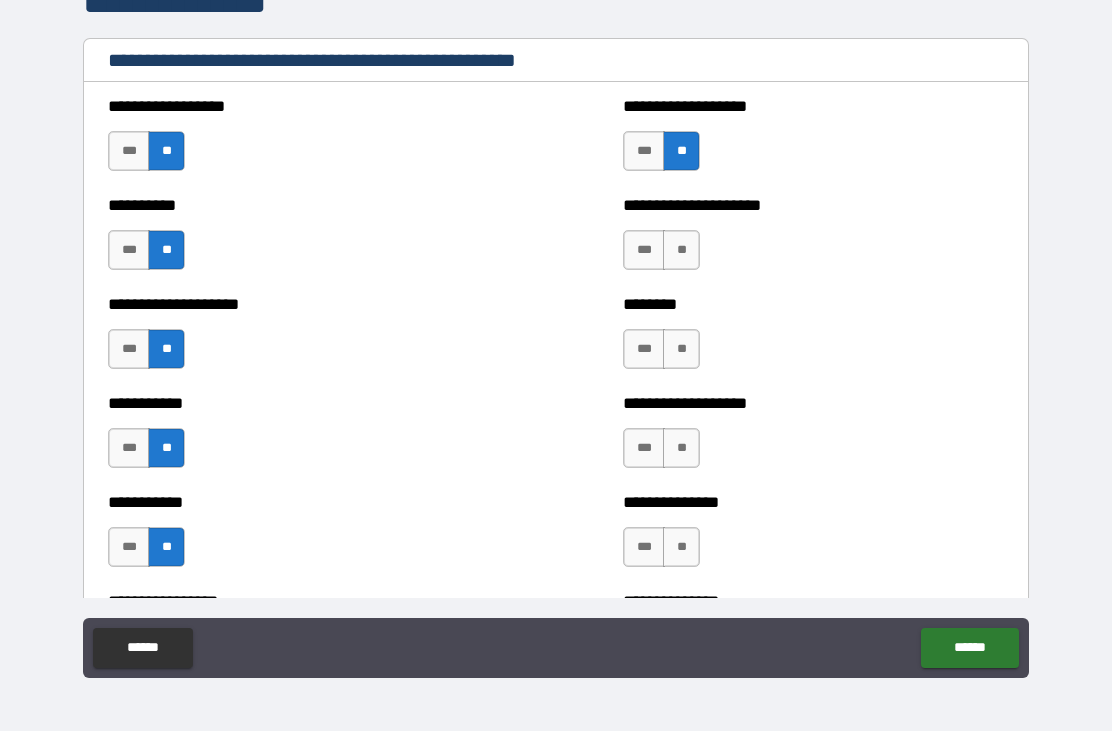 click on "**" at bounding box center (681, 250) 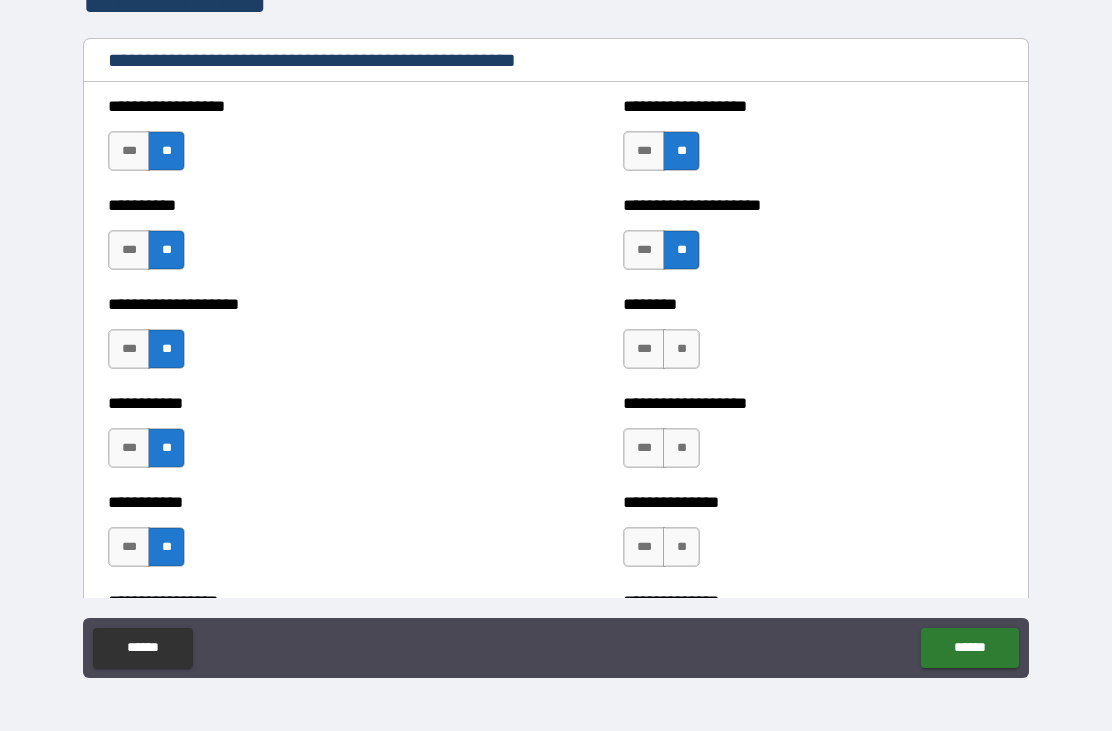 click on "**" at bounding box center (681, 349) 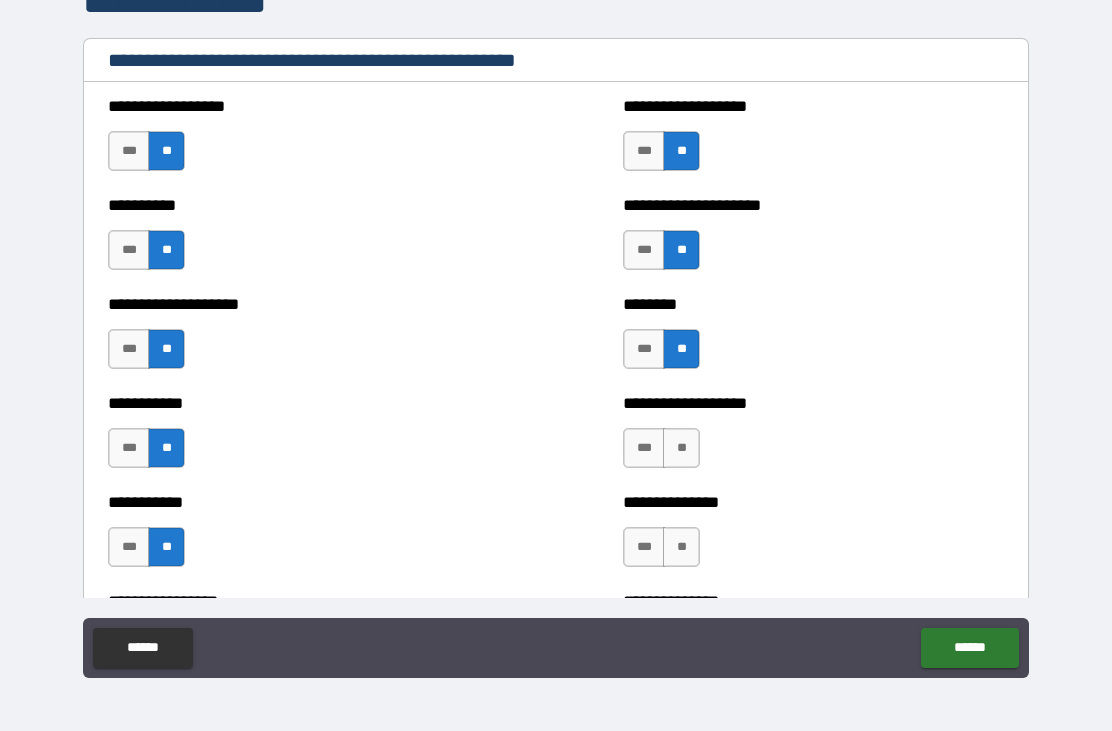 click on "**" at bounding box center [681, 448] 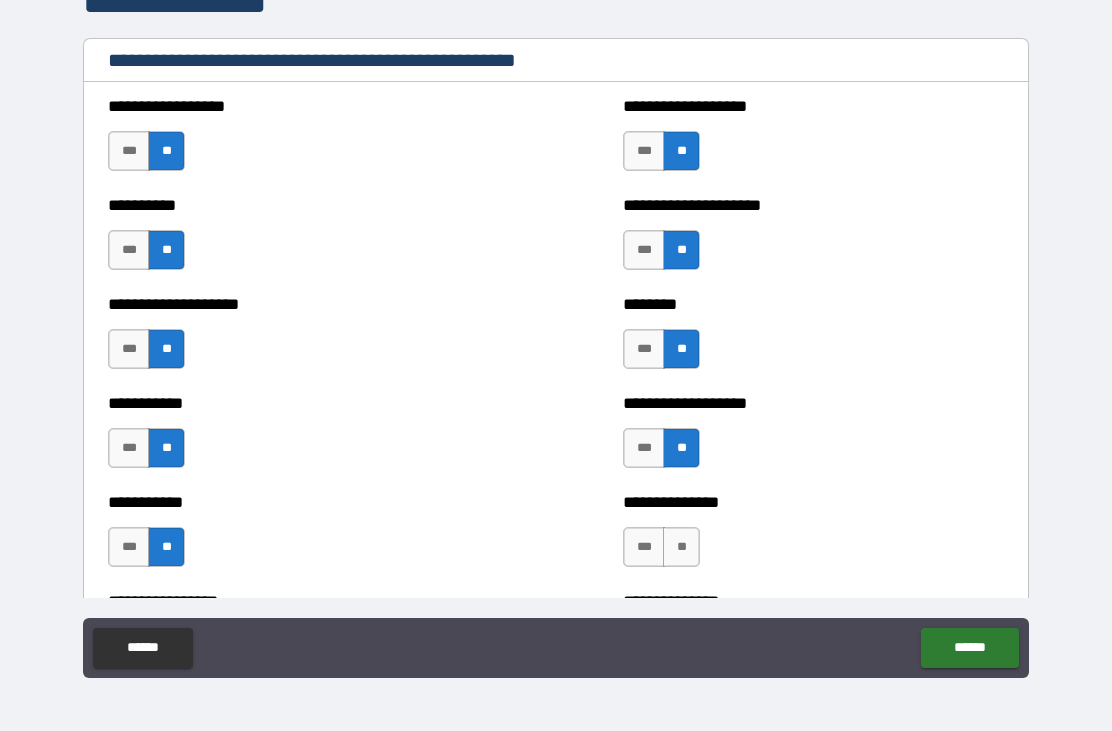 click on "**" at bounding box center (681, 547) 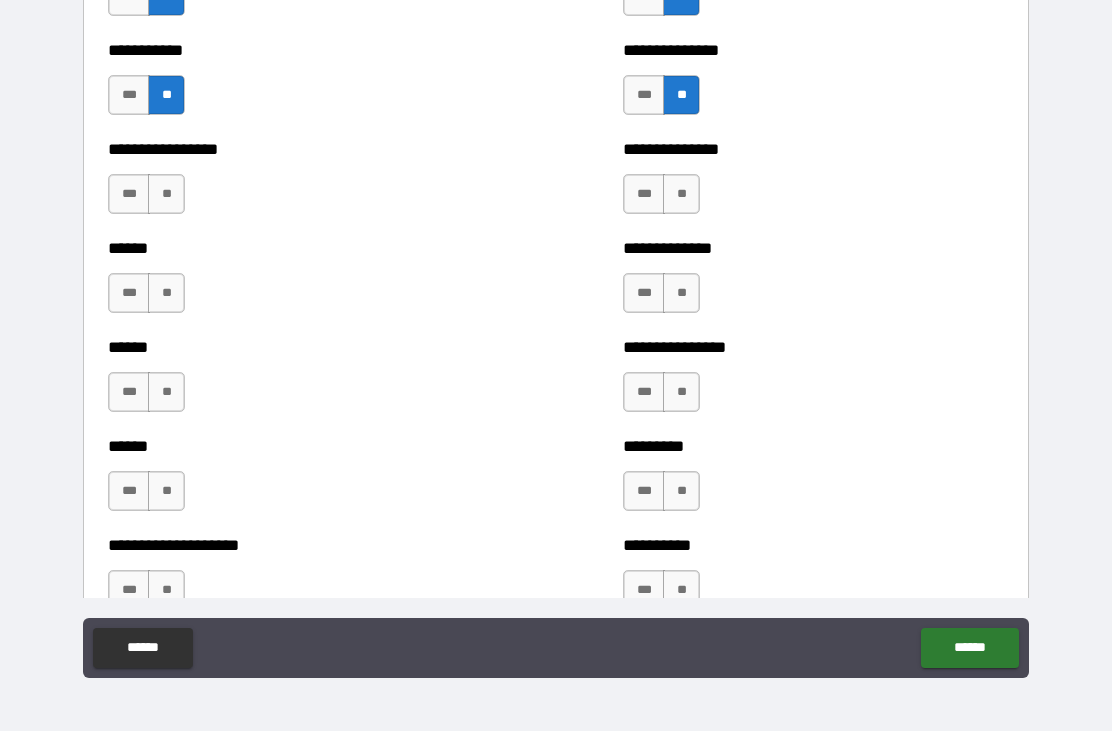 scroll, scrollTop: 2800, scrollLeft: 0, axis: vertical 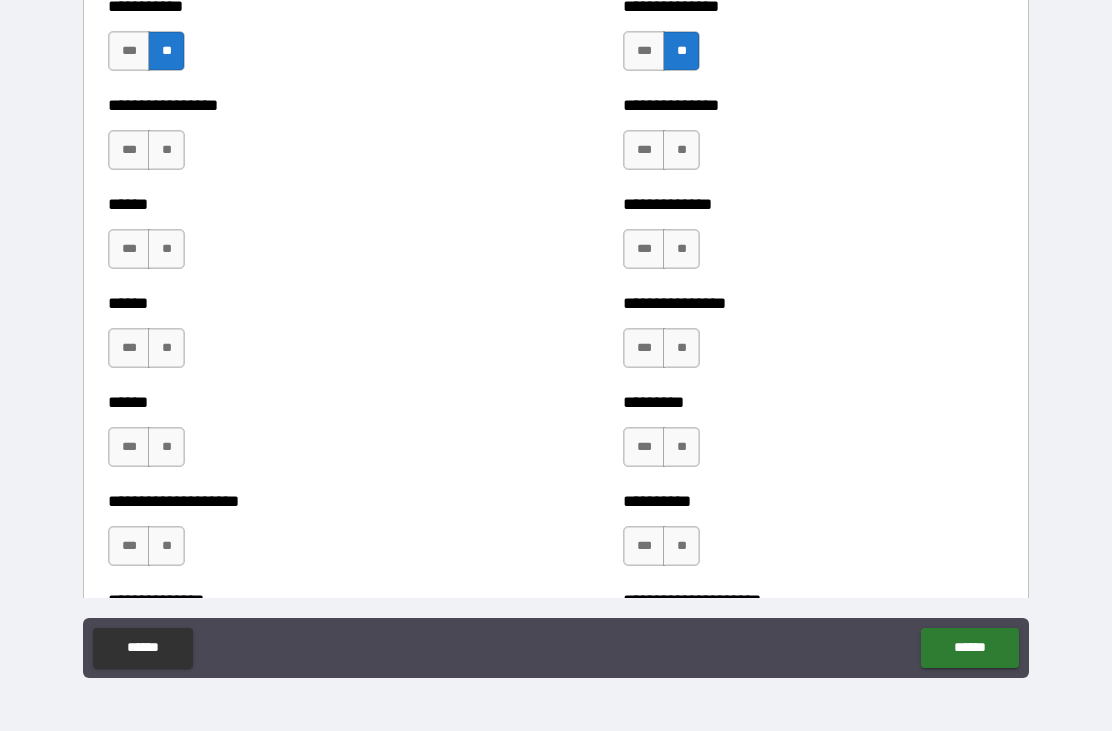 click on "**" at bounding box center [681, 150] 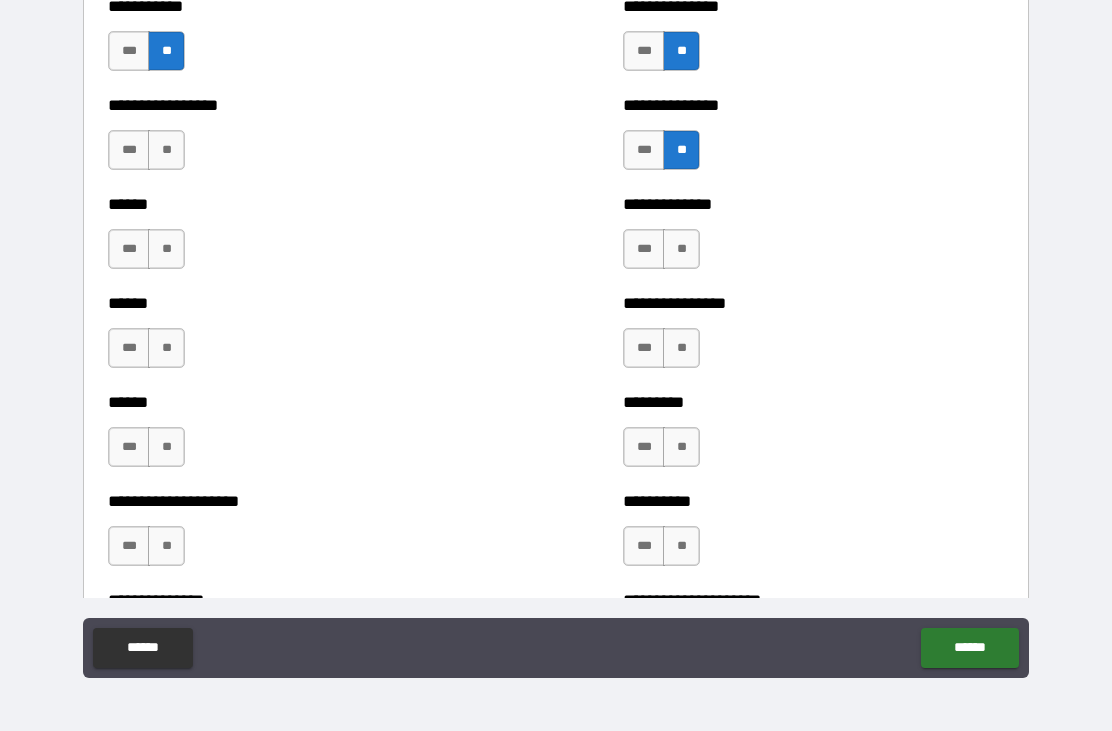 click on "**" at bounding box center [681, 249] 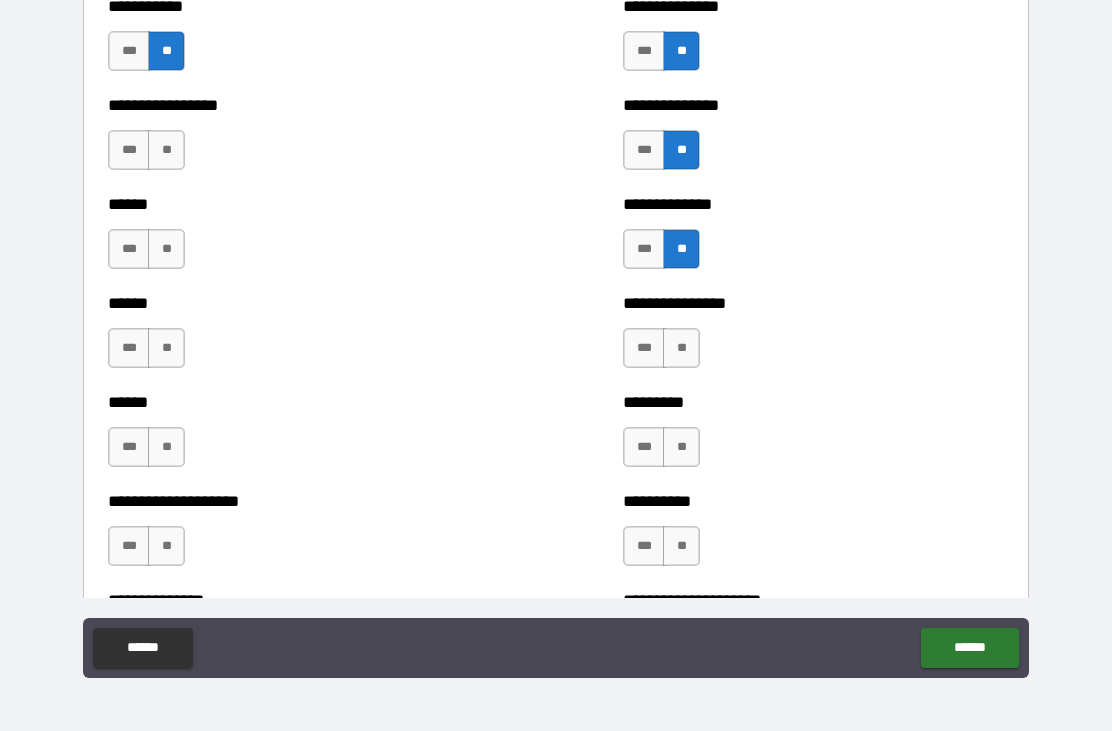 click on "**" at bounding box center [681, 348] 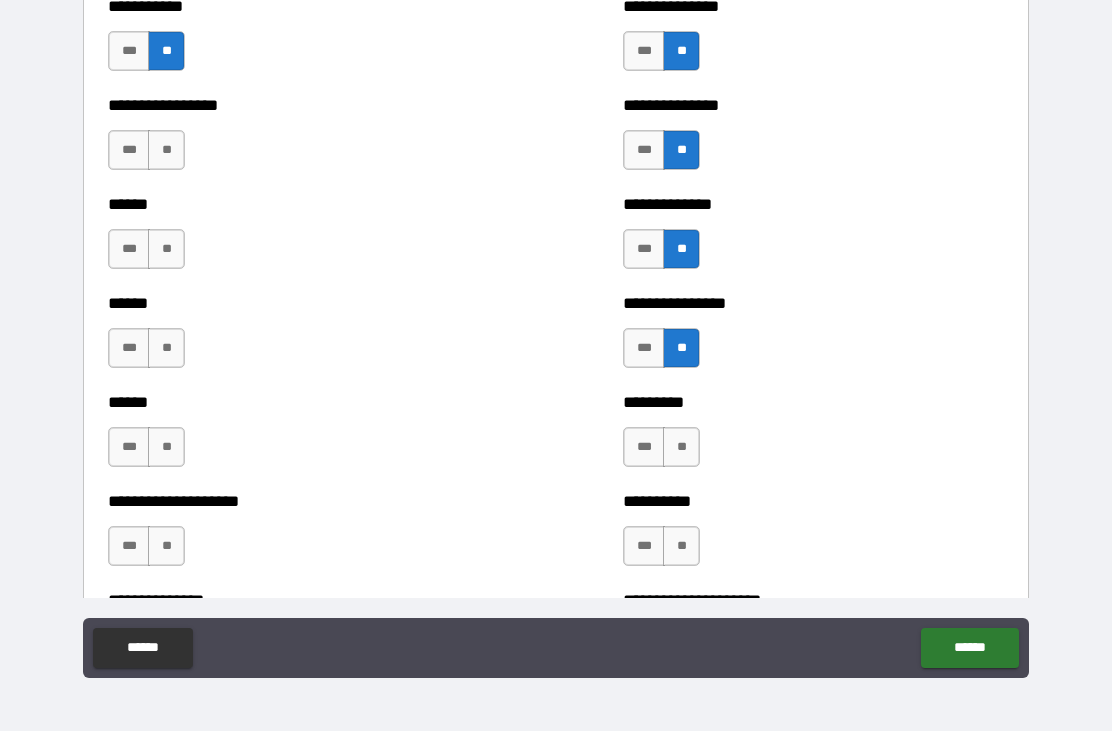 click on "**" at bounding box center [681, 447] 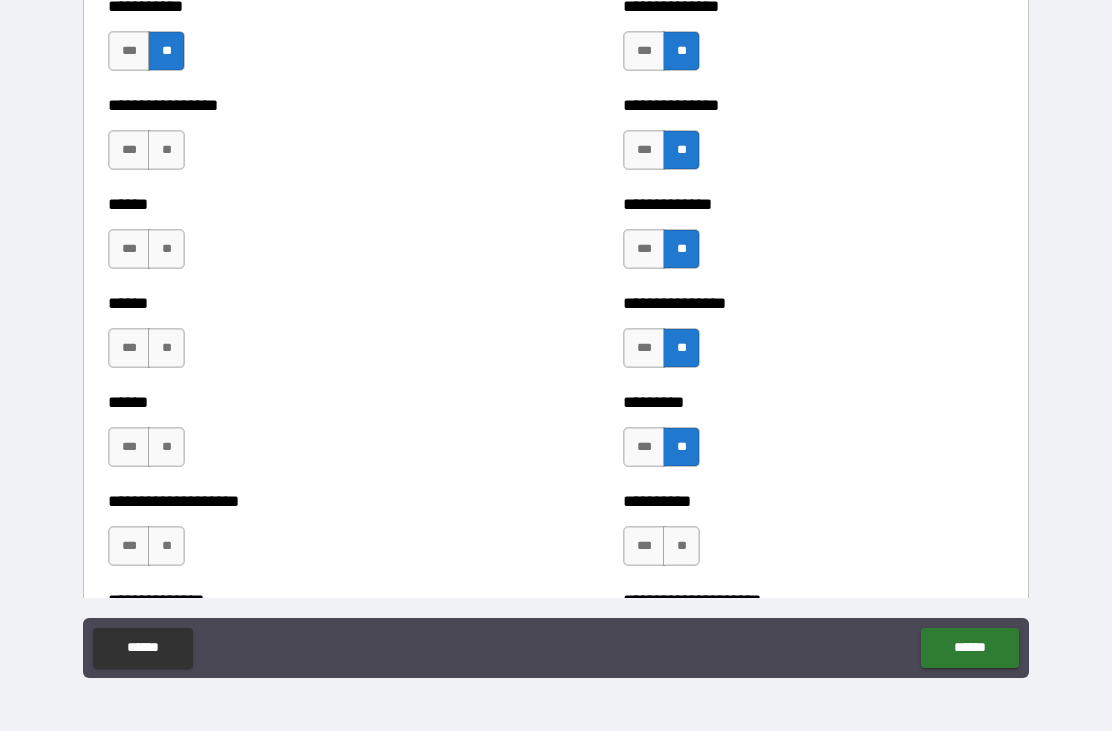 click on "**" at bounding box center [681, 546] 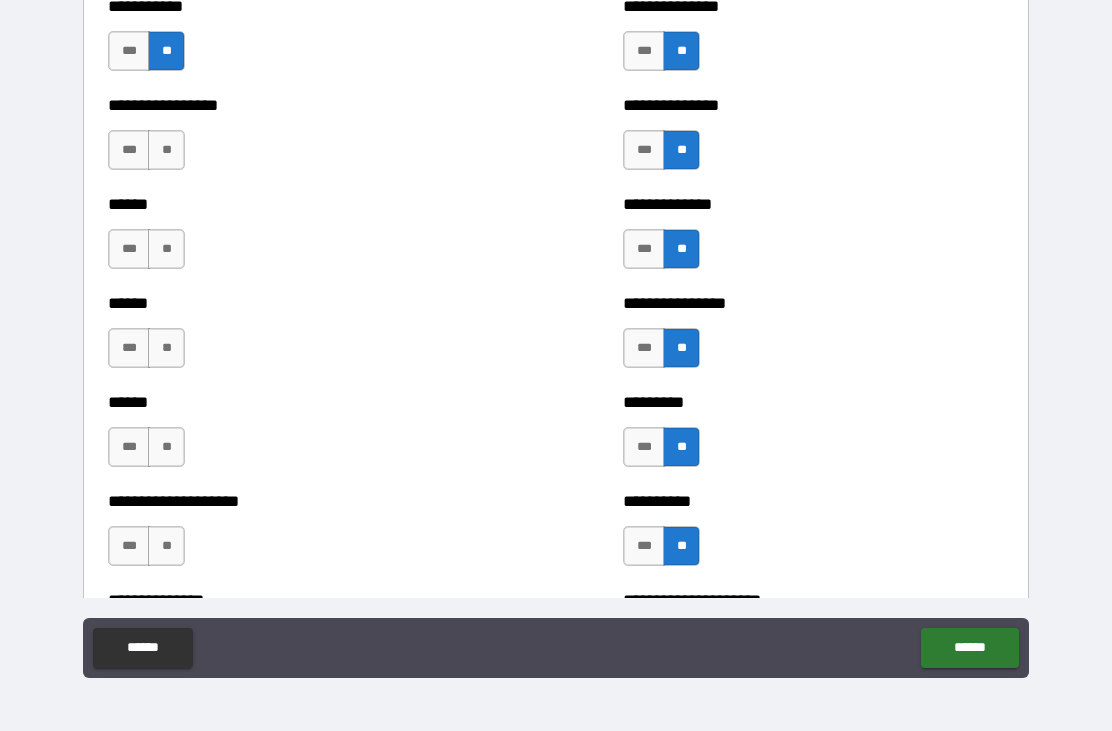 click on "**" at bounding box center [166, 150] 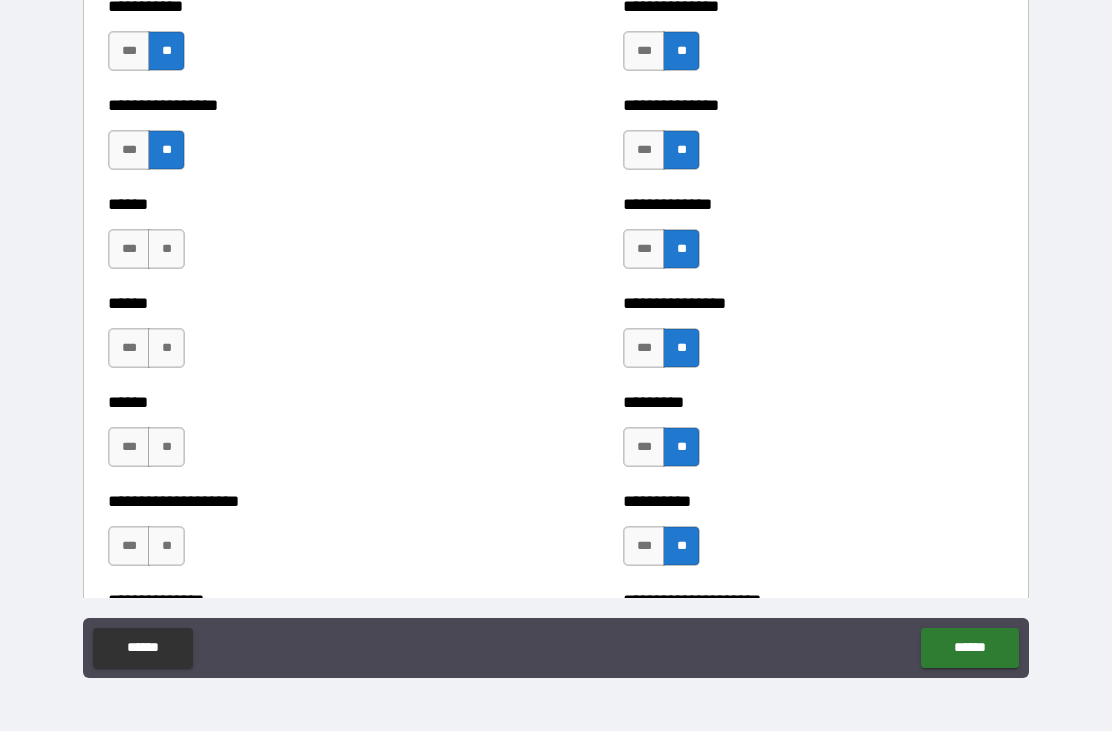 click on "**" at bounding box center [166, 249] 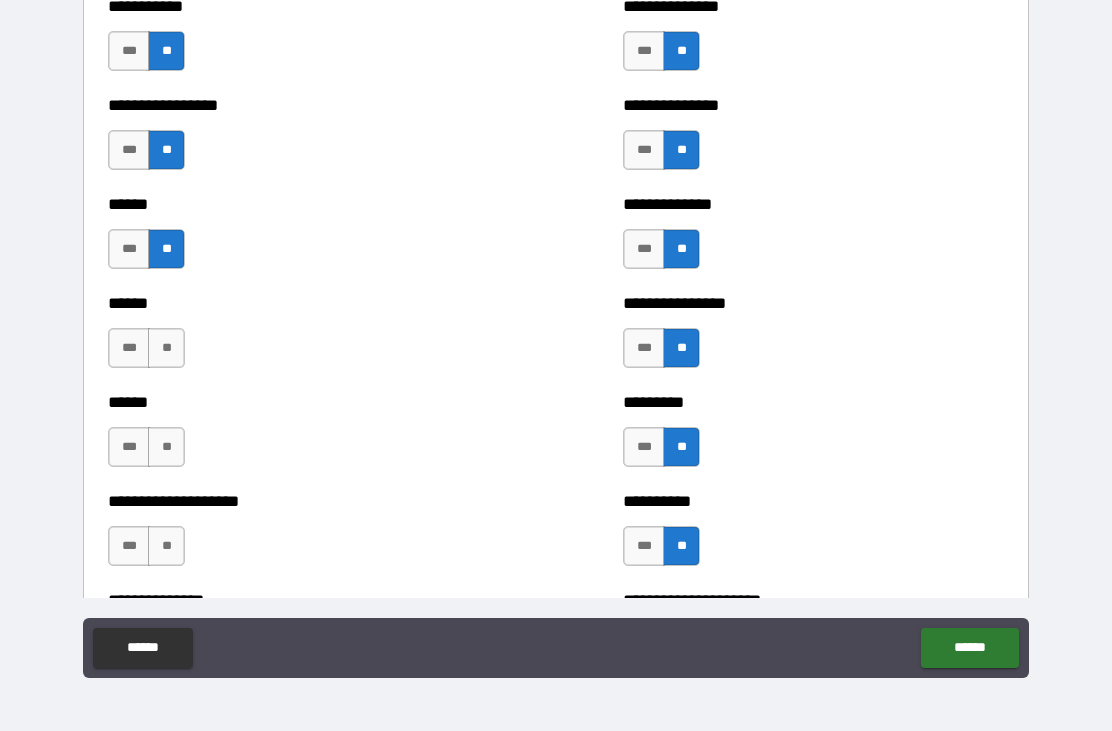 click on "**" at bounding box center (166, 348) 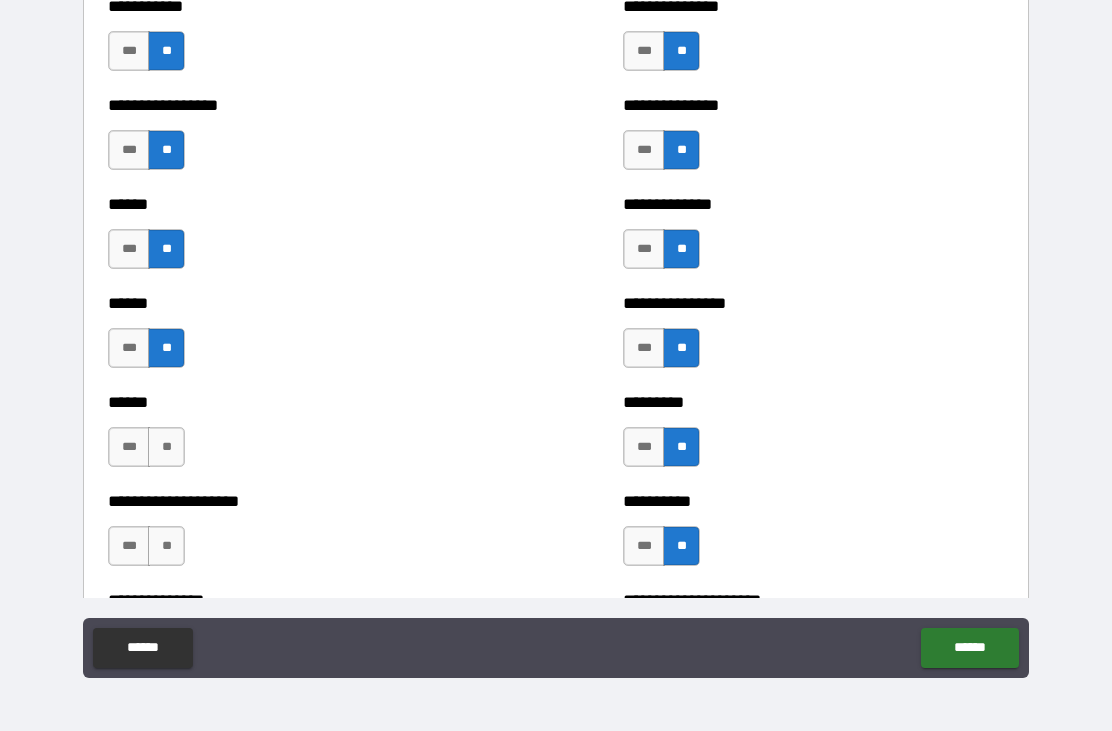 click on "**" at bounding box center (166, 447) 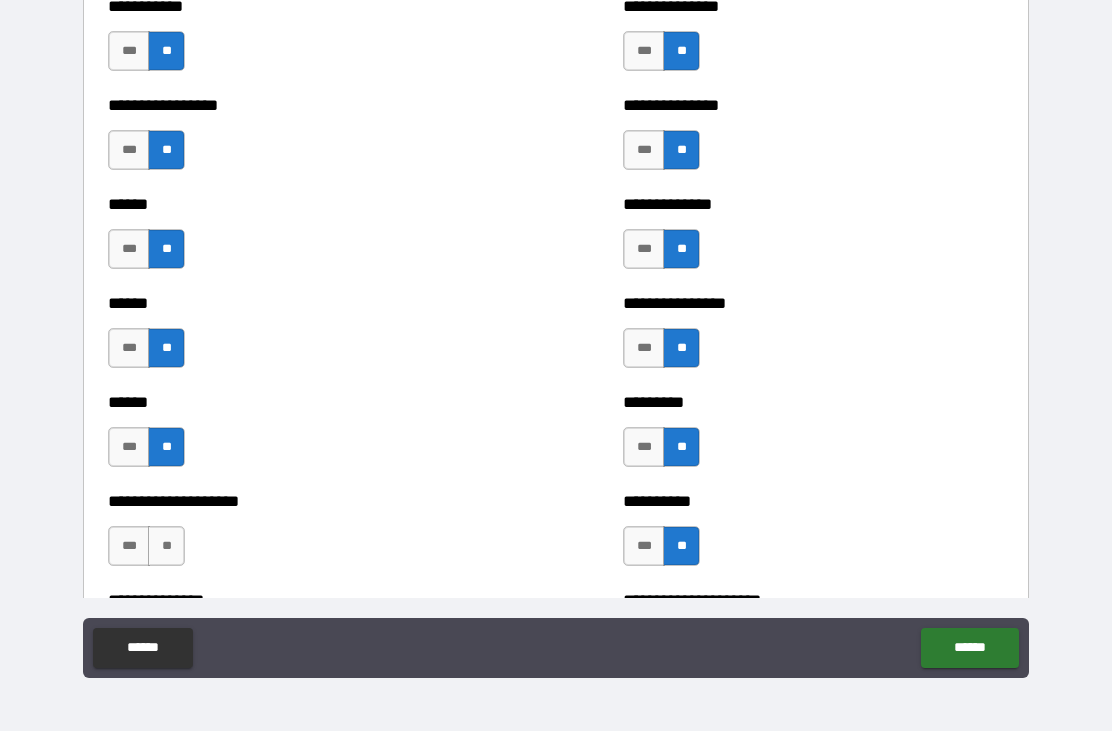 click on "**" at bounding box center (166, 546) 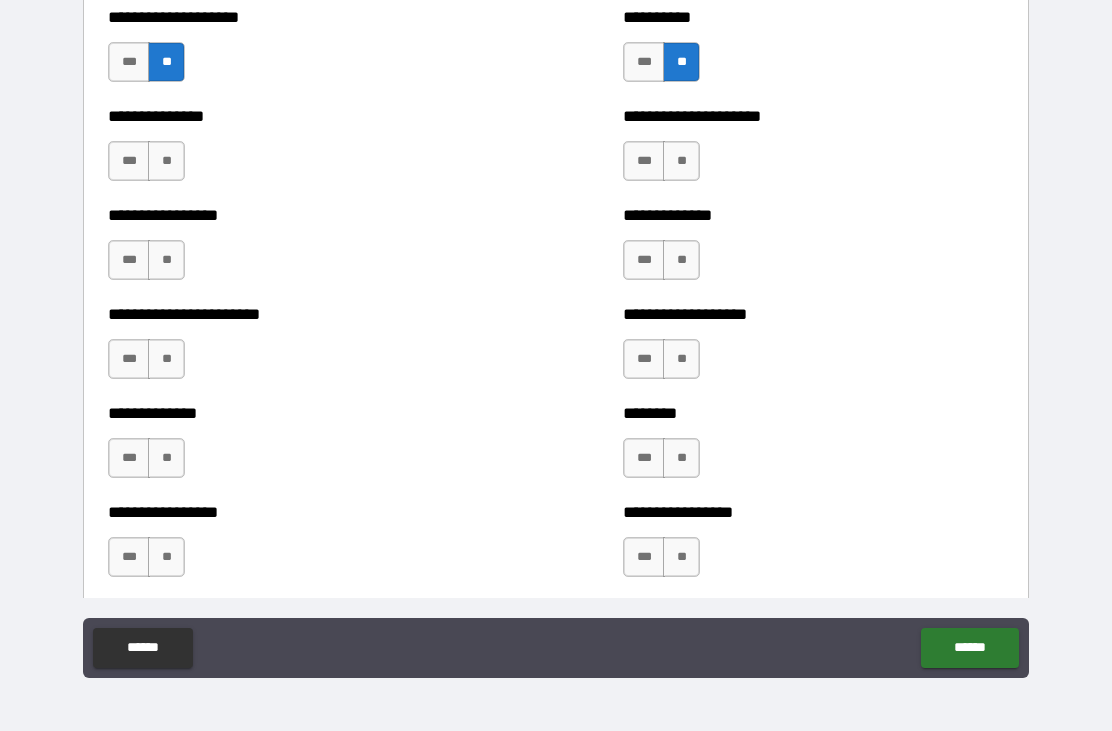 scroll, scrollTop: 3285, scrollLeft: 0, axis: vertical 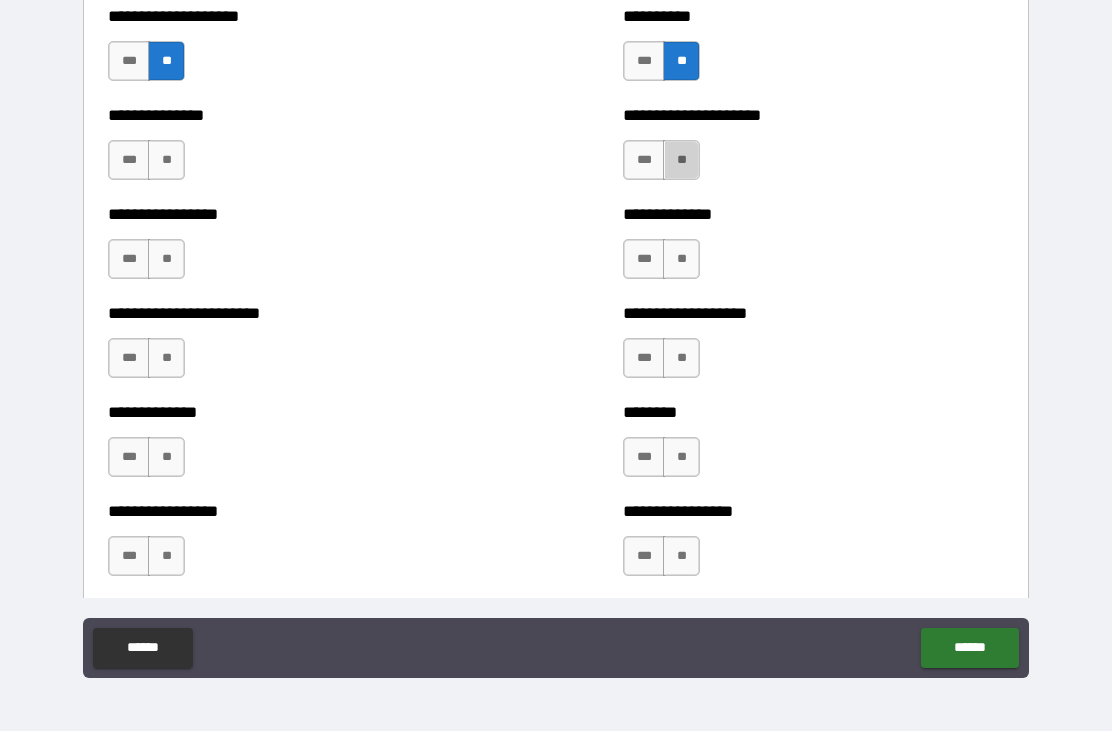 click on "**" at bounding box center (681, 160) 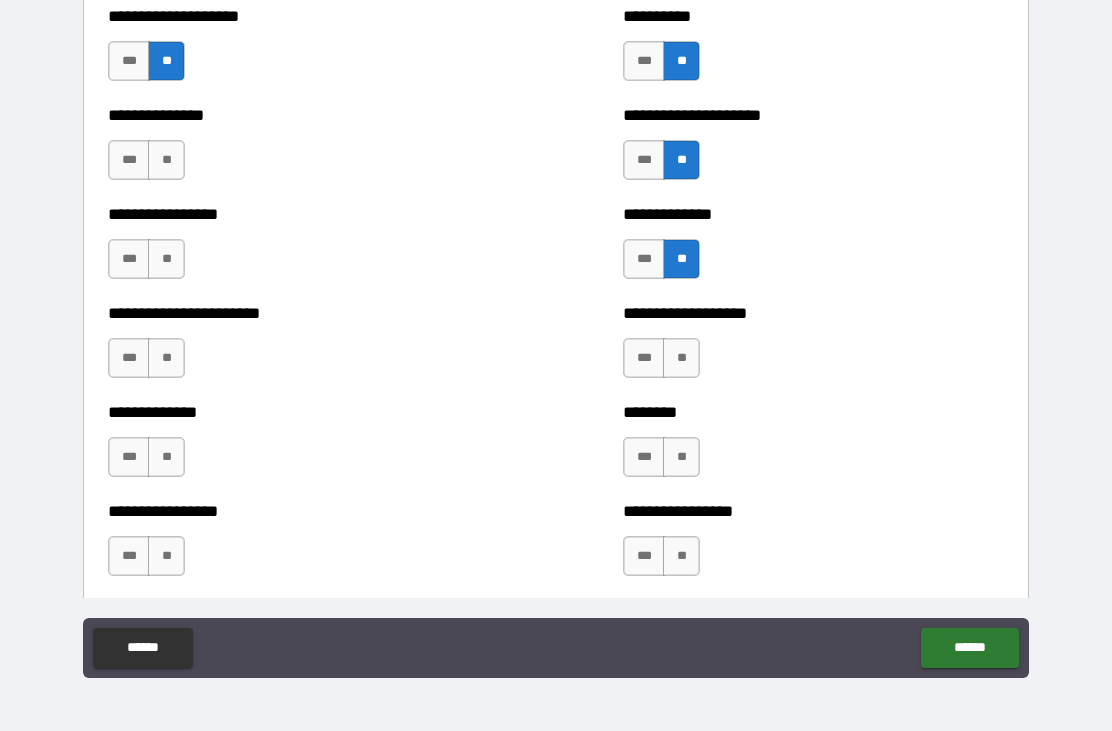 click on "**" at bounding box center [681, 358] 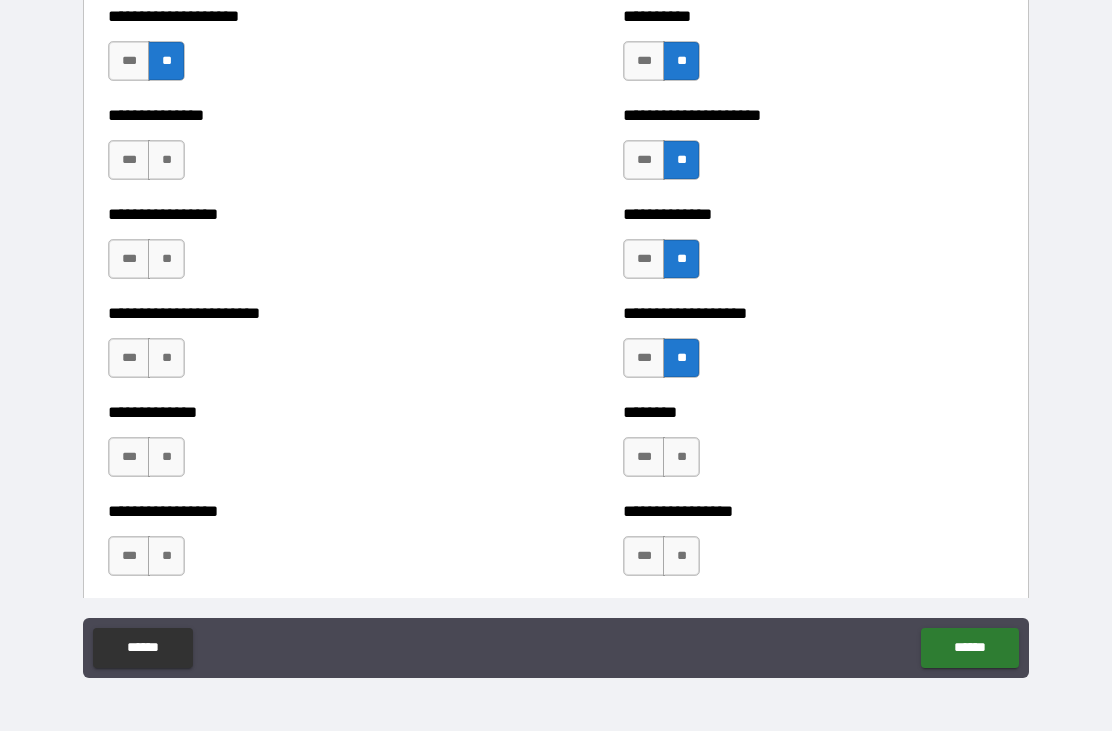 click on "**" at bounding box center [681, 457] 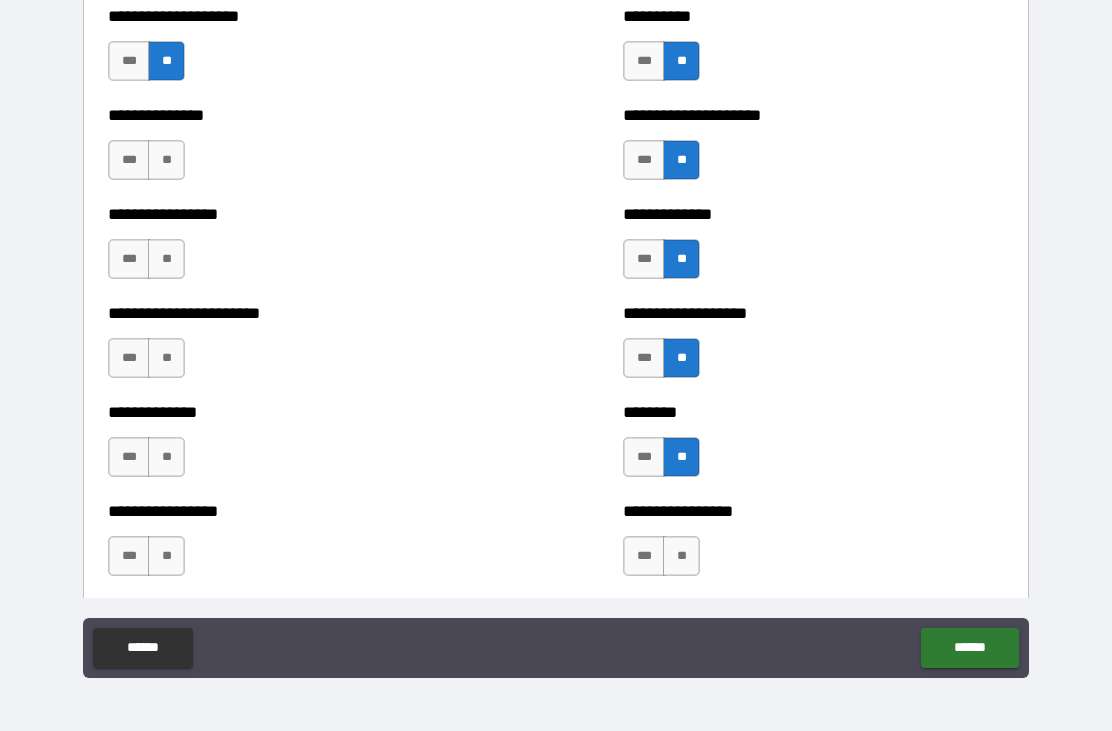 click on "**" at bounding box center (681, 556) 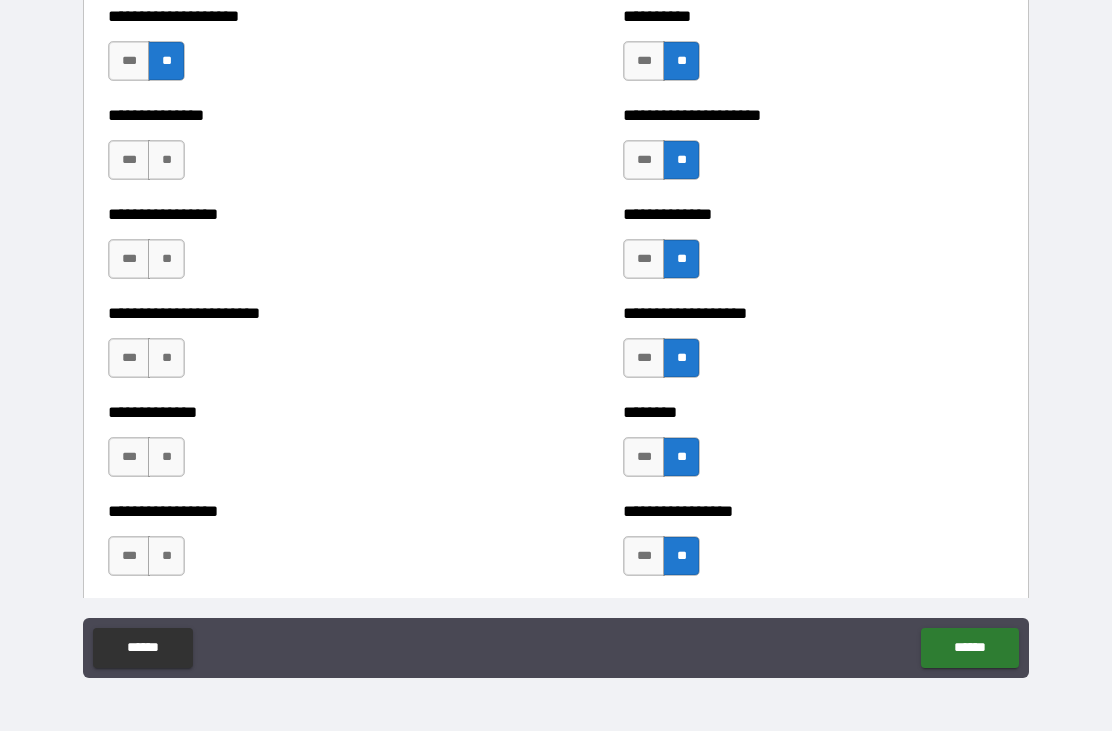 click on "**" at bounding box center (166, 556) 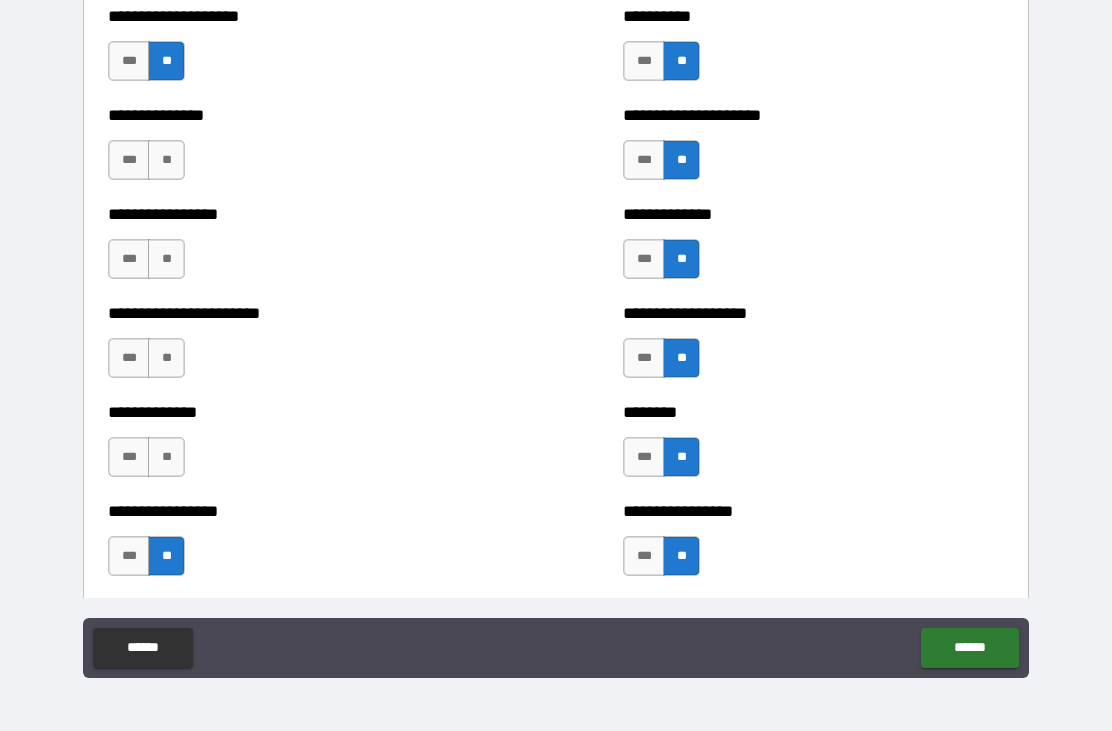 click on "**********" at bounding box center (298, 447) 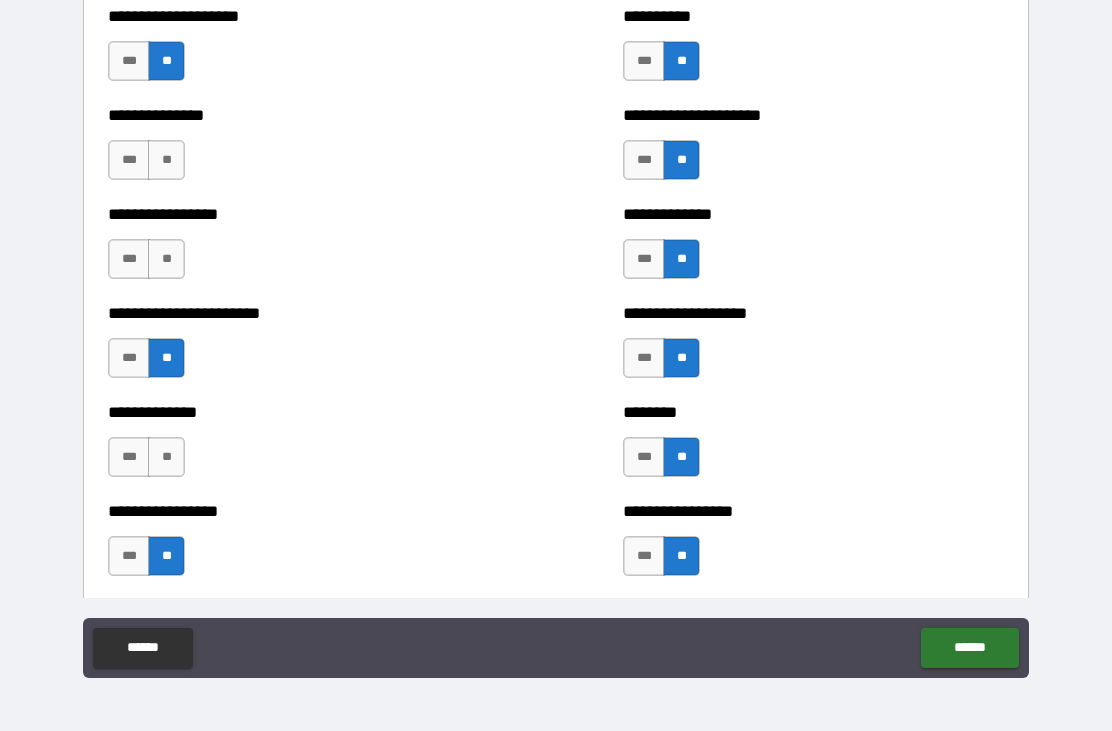 click on "**" at bounding box center (166, 259) 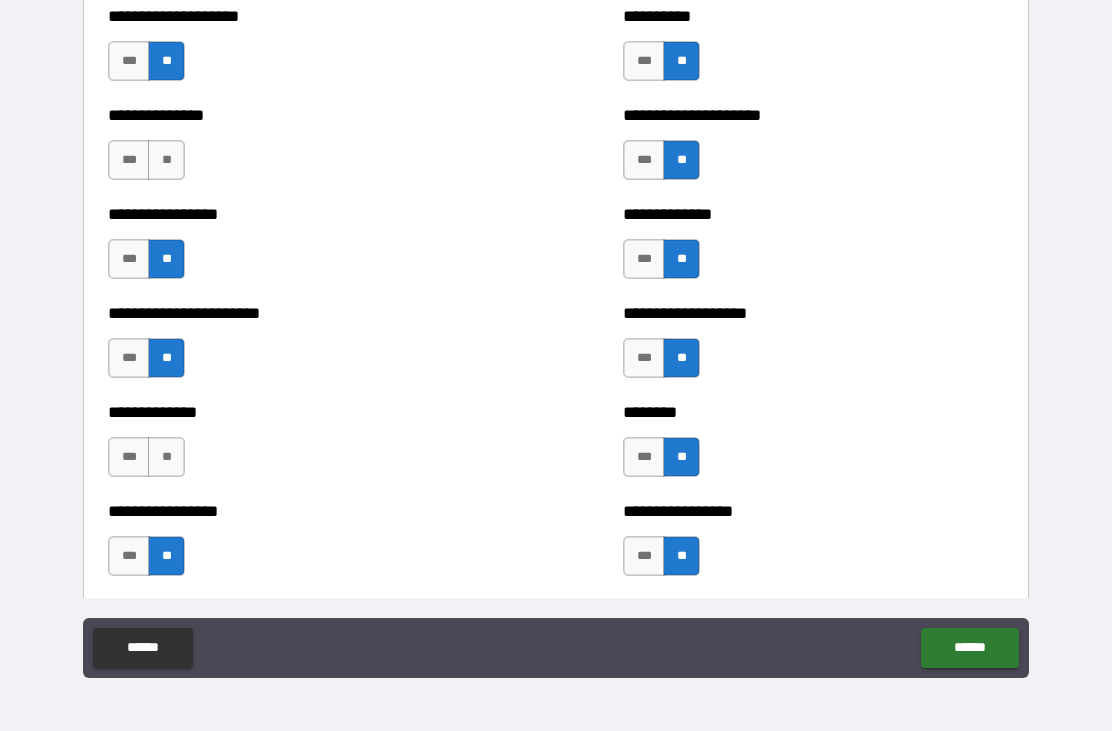 click on "**" at bounding box center [166, 160] 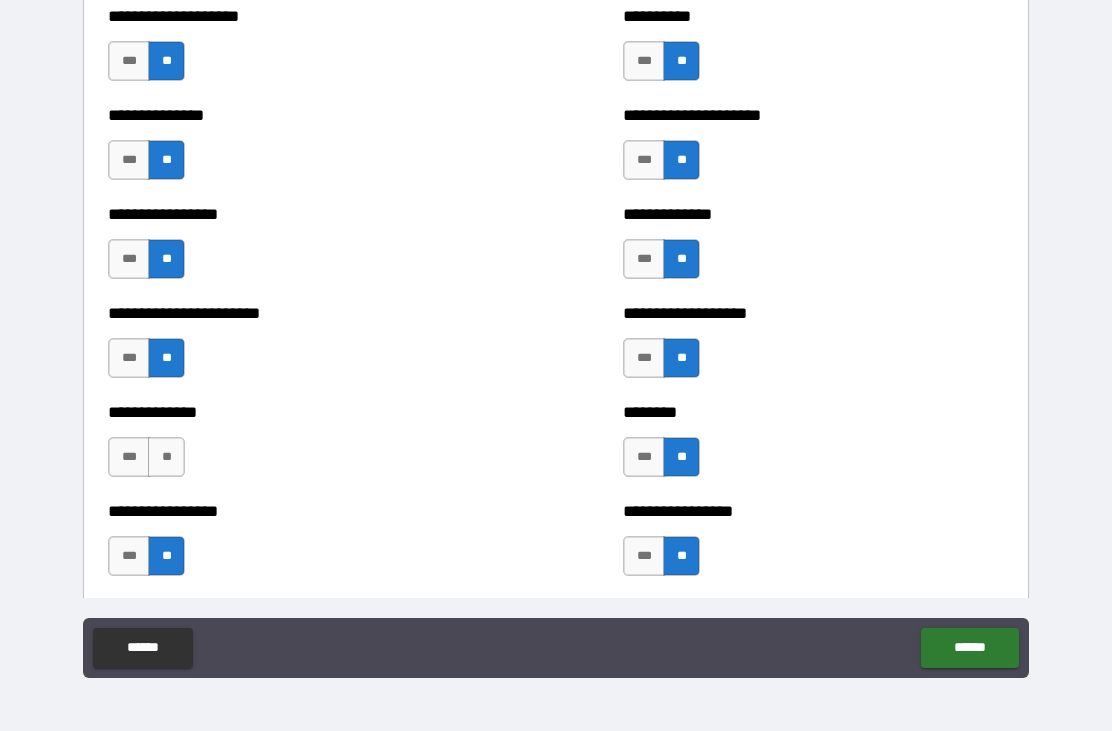 click on "**" at bounding box center (166, 457) 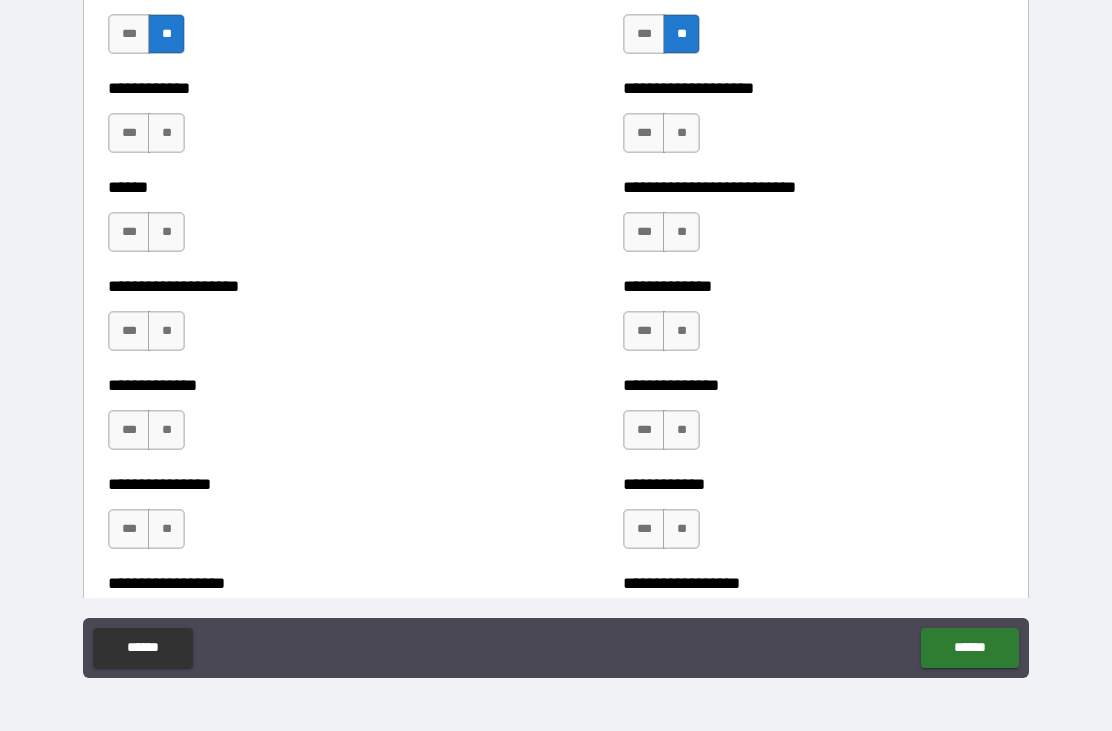 scroll, scrollTop: 3815, scrollLeft: 0, axis: vertical 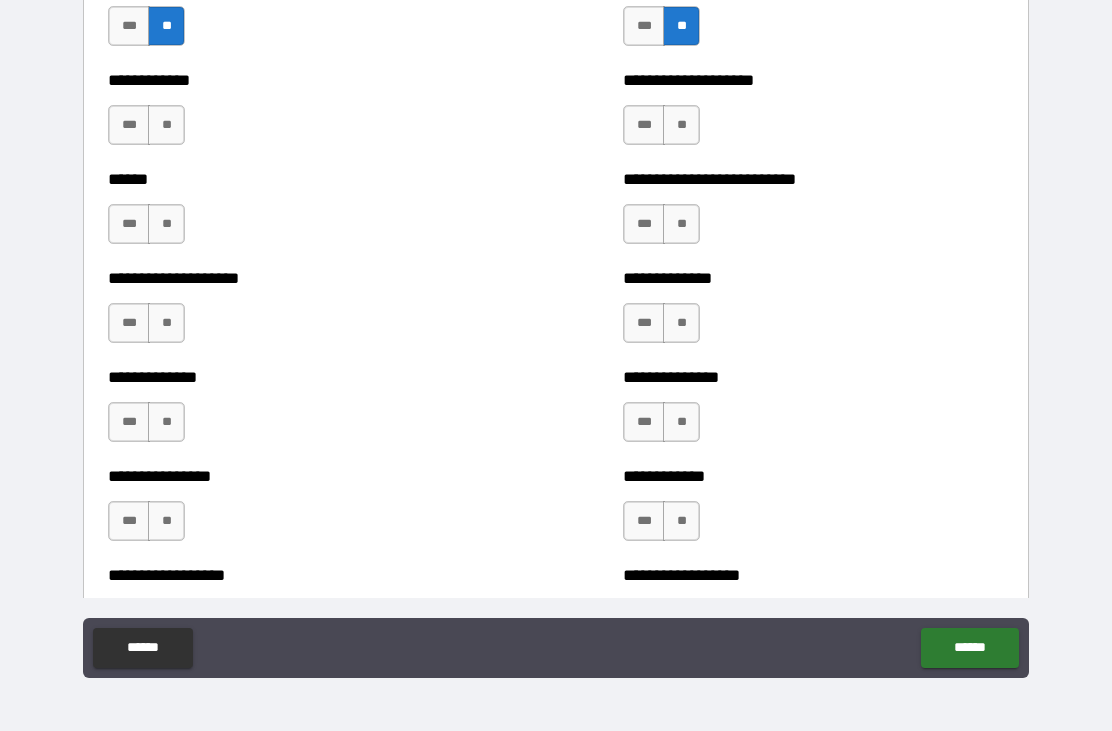 click on "**" at bounding box center (681, 125) 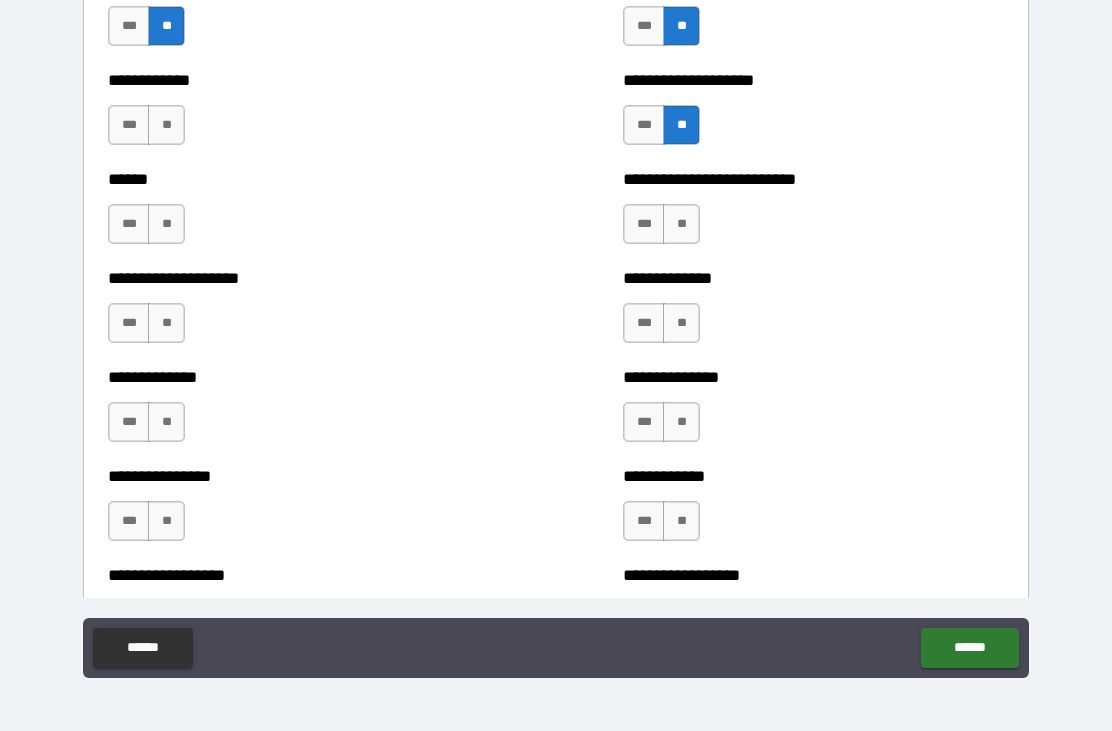 click on "**" at bounding box center [681, 224] 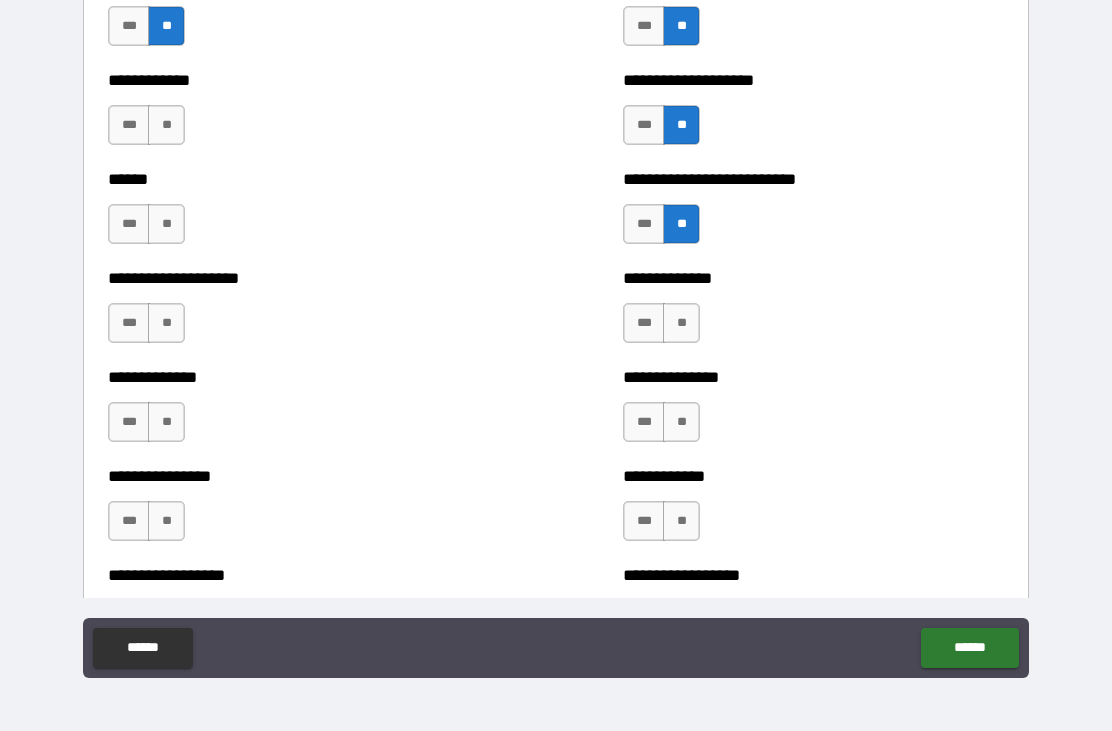 click on "**" at bounding box center (681, 323) 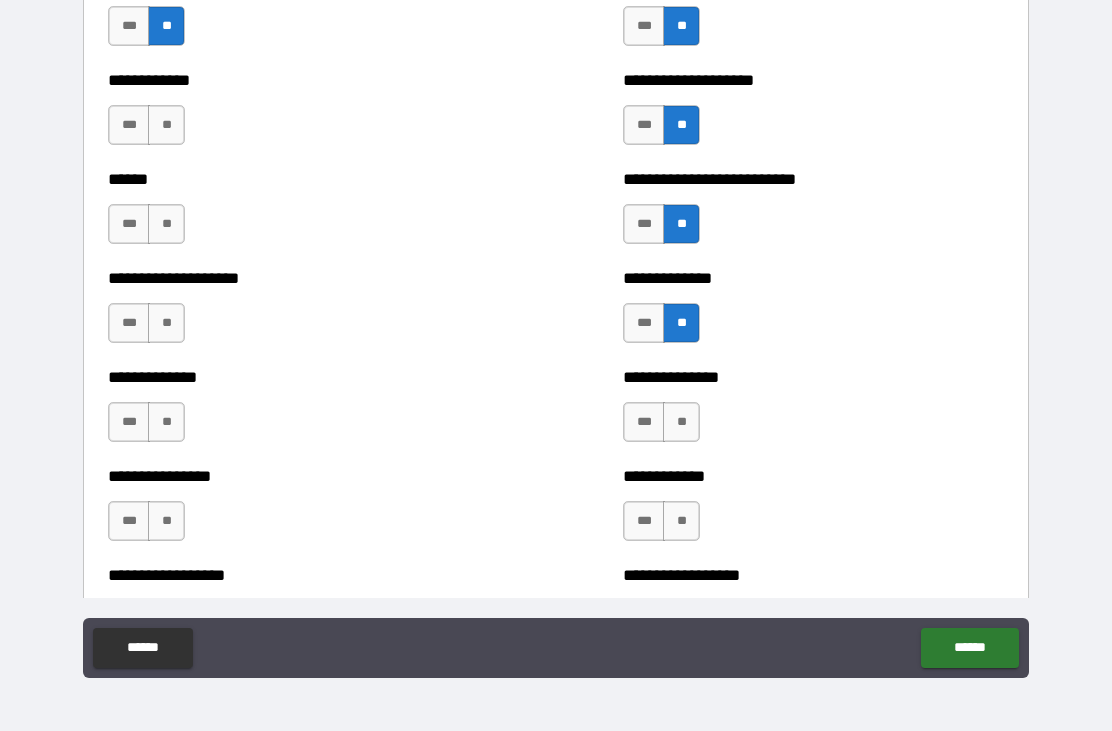 click on "**" at bounding box center (681, 422) 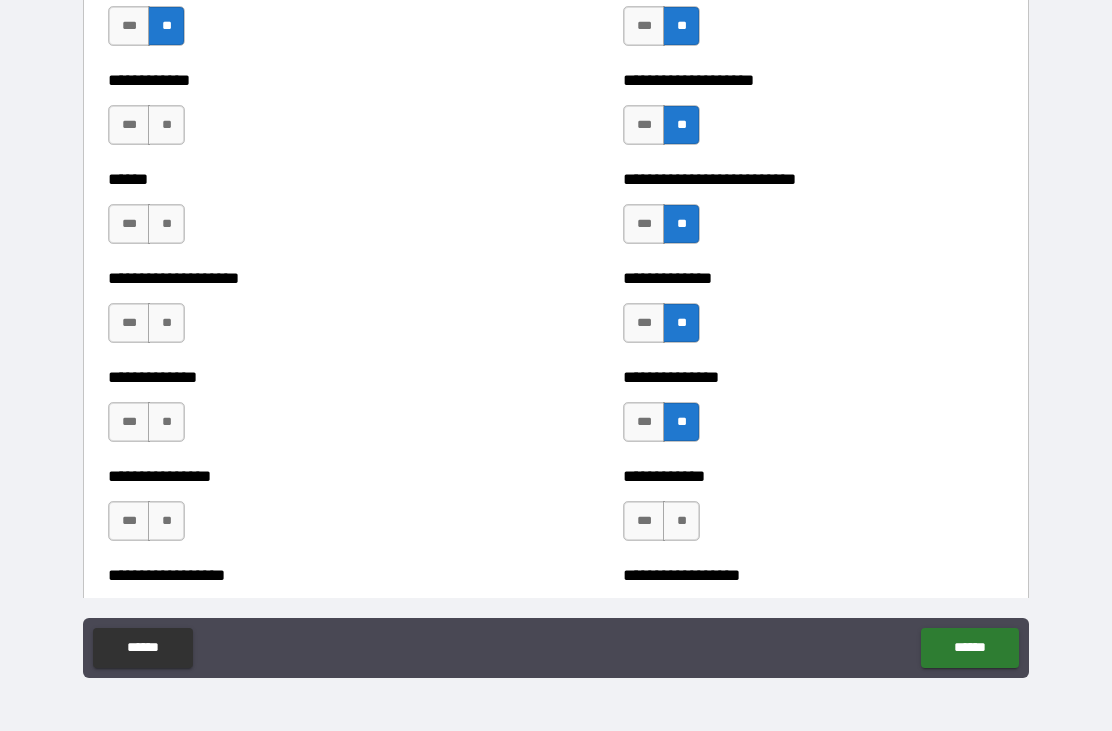 click on "**" at bounding box center [681, 521] 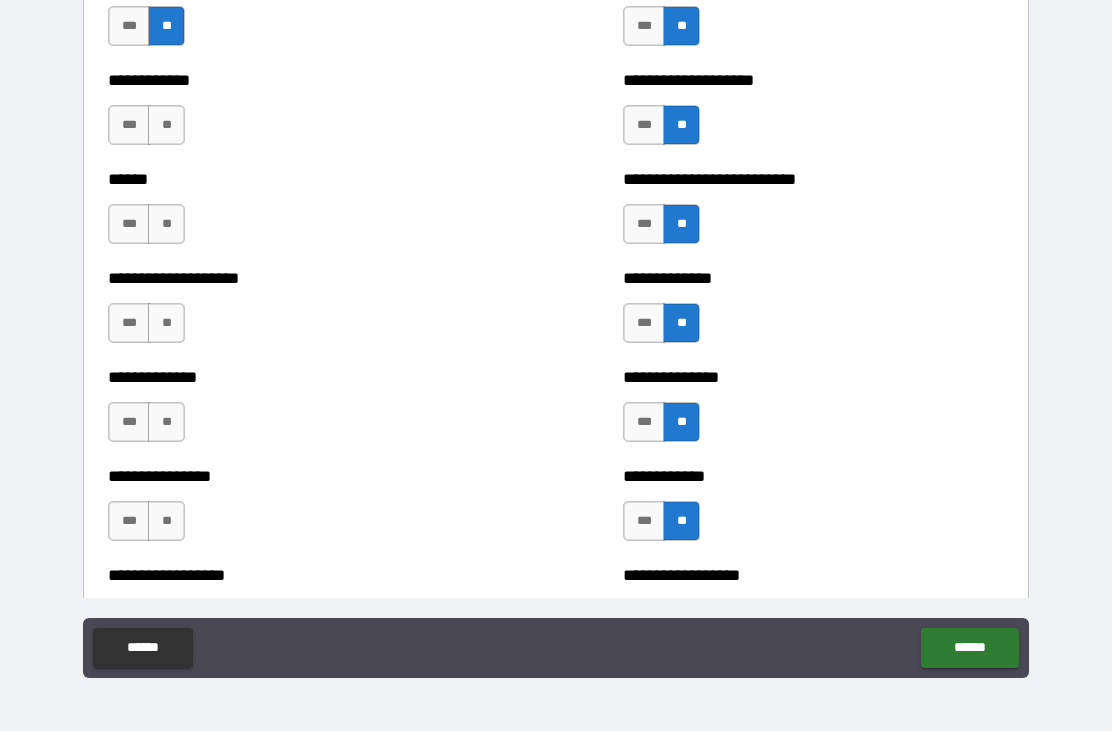 click on "**" at bounding box center [166, 521] 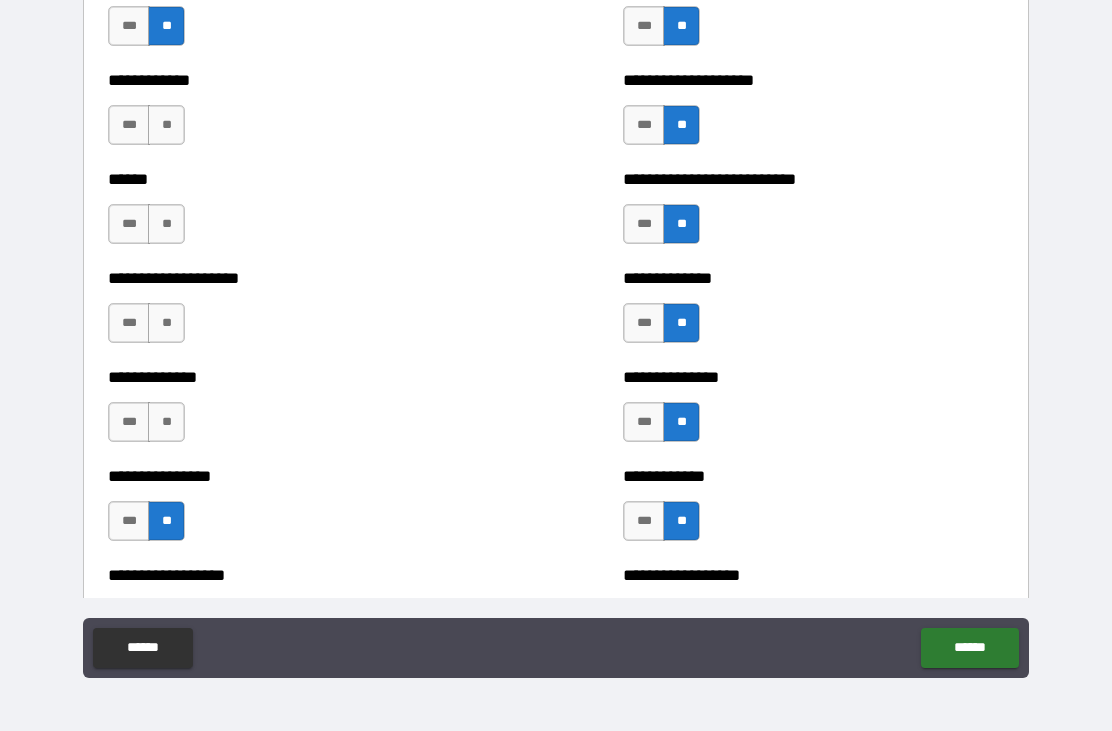 click on "**" at bounding box center (166, 422) 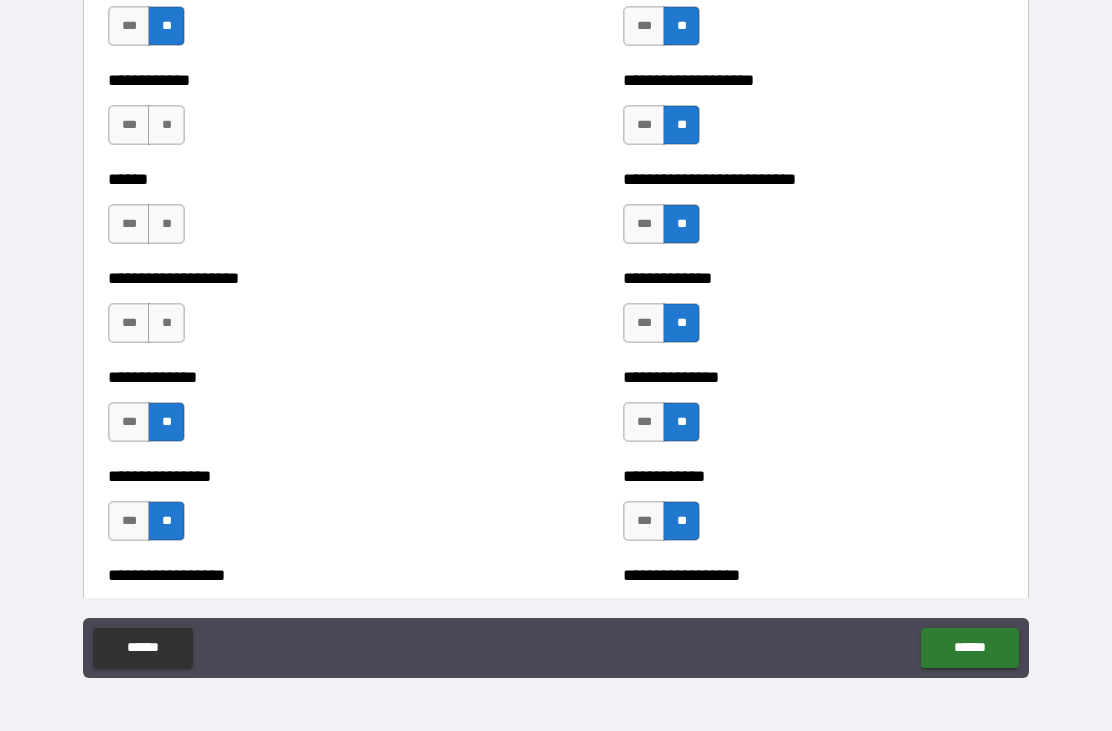 click on "**" at bounding box center (166, 323) 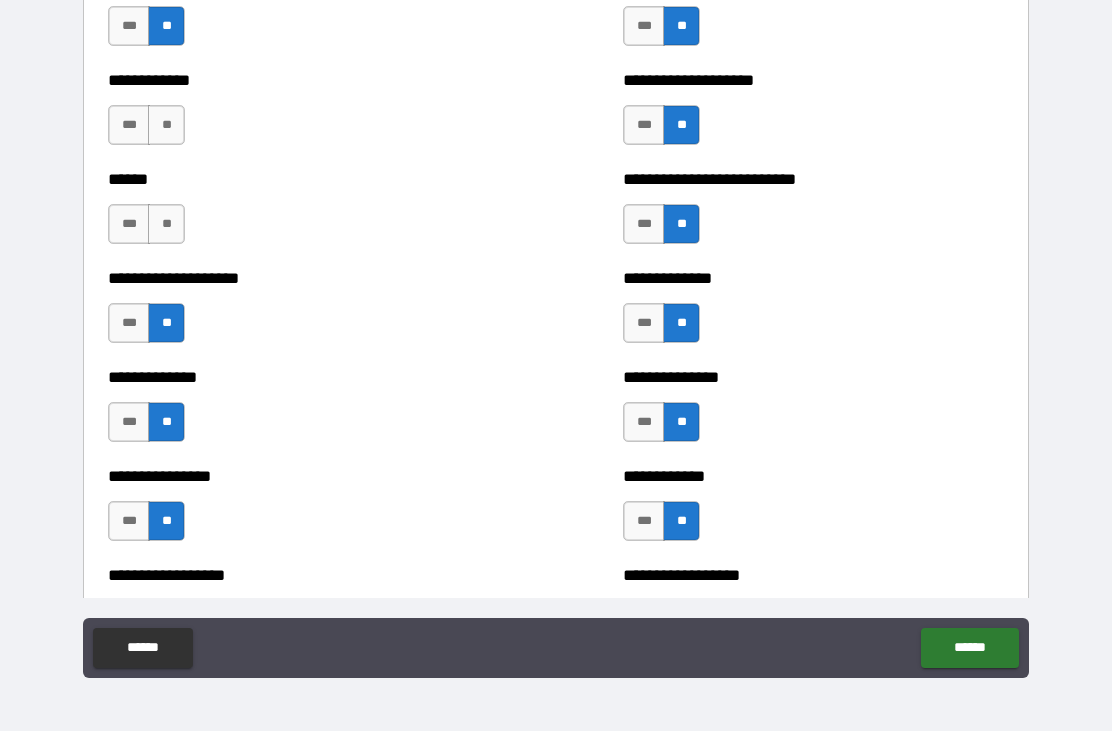 click on "**" at bounding box center [166, 224] 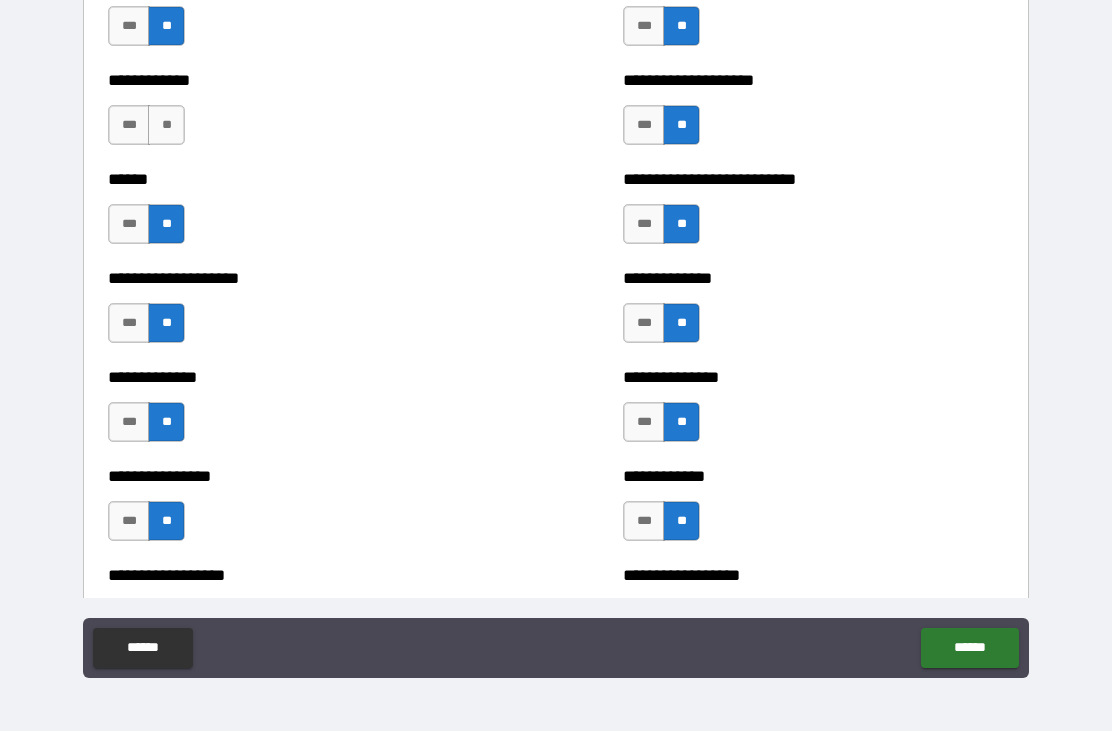 click on "**" at bounding box center (166, 125) 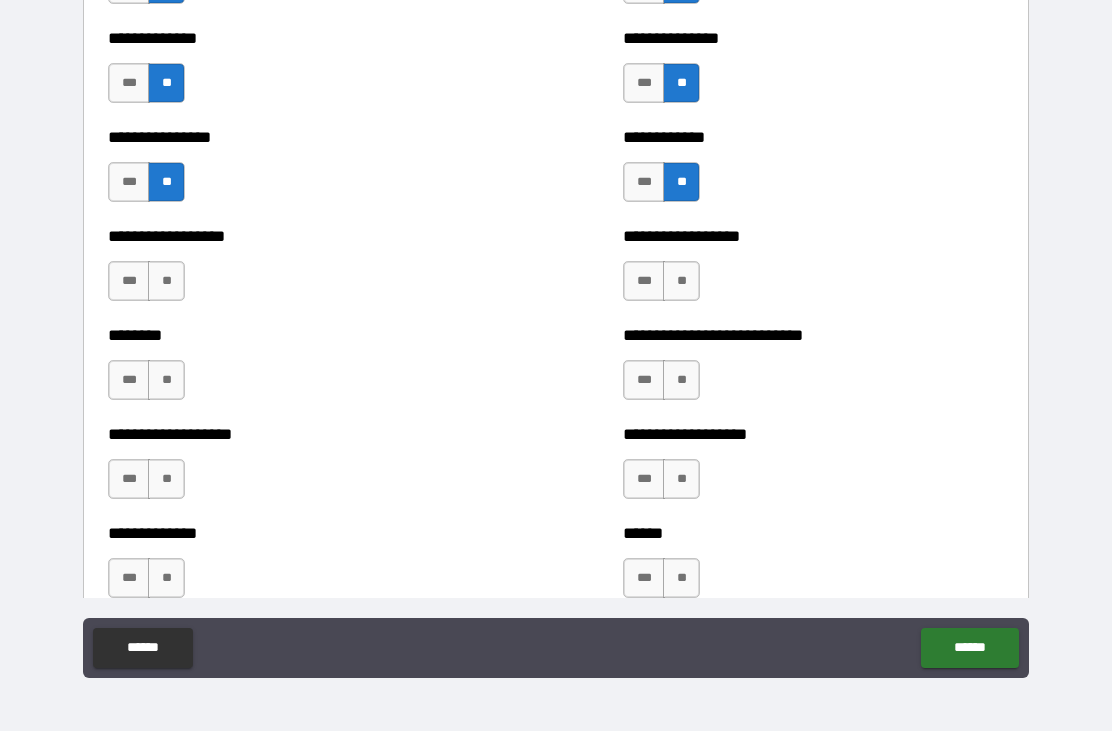 scroll, scrollTop: 4159, scrollLeft: 0, axis: vertical 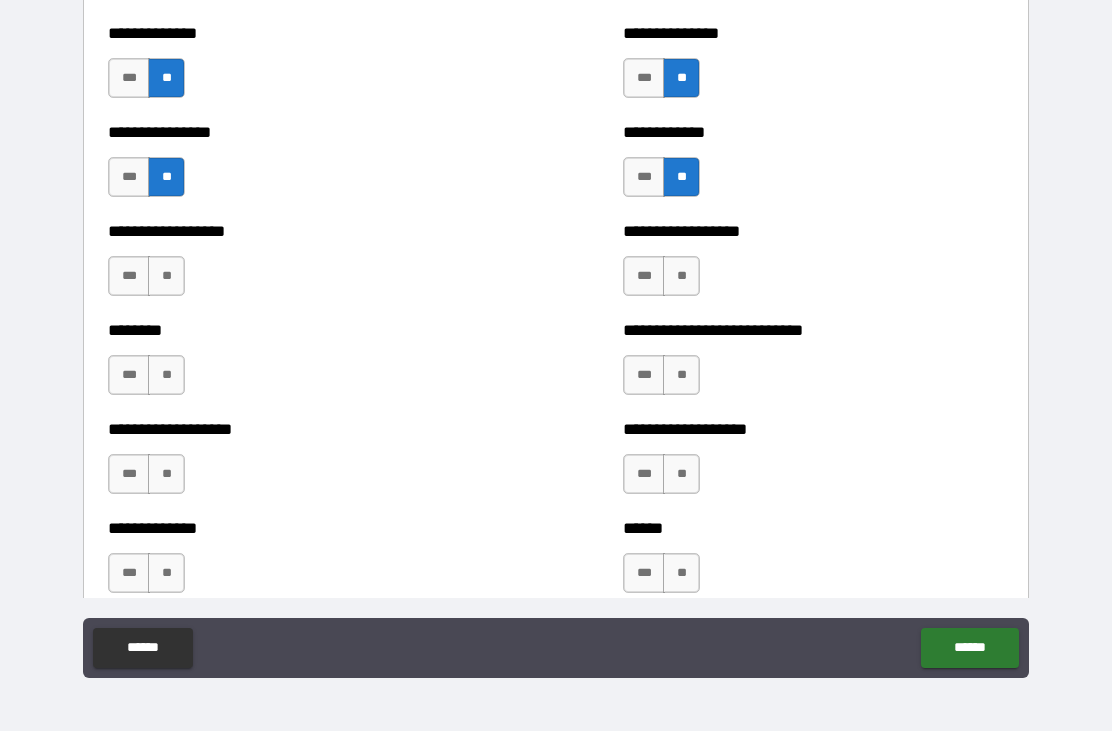 click on "**" at bounding box center (166, 276) 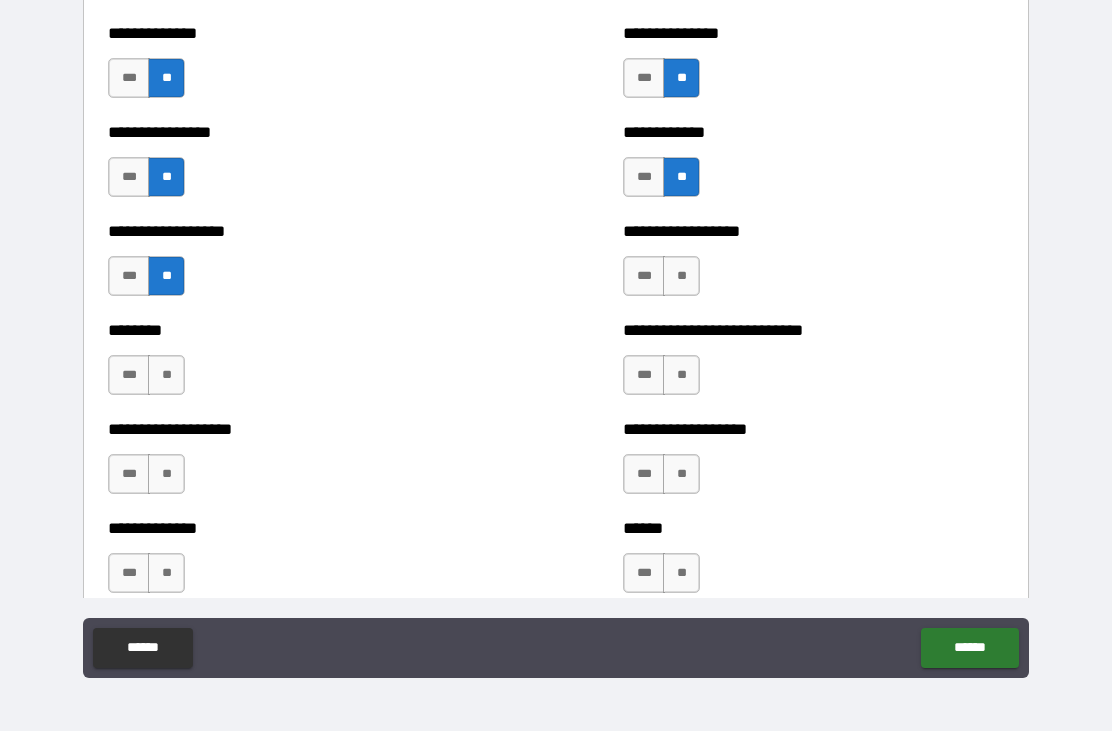 click on "**" at bounding box center (166, 375) 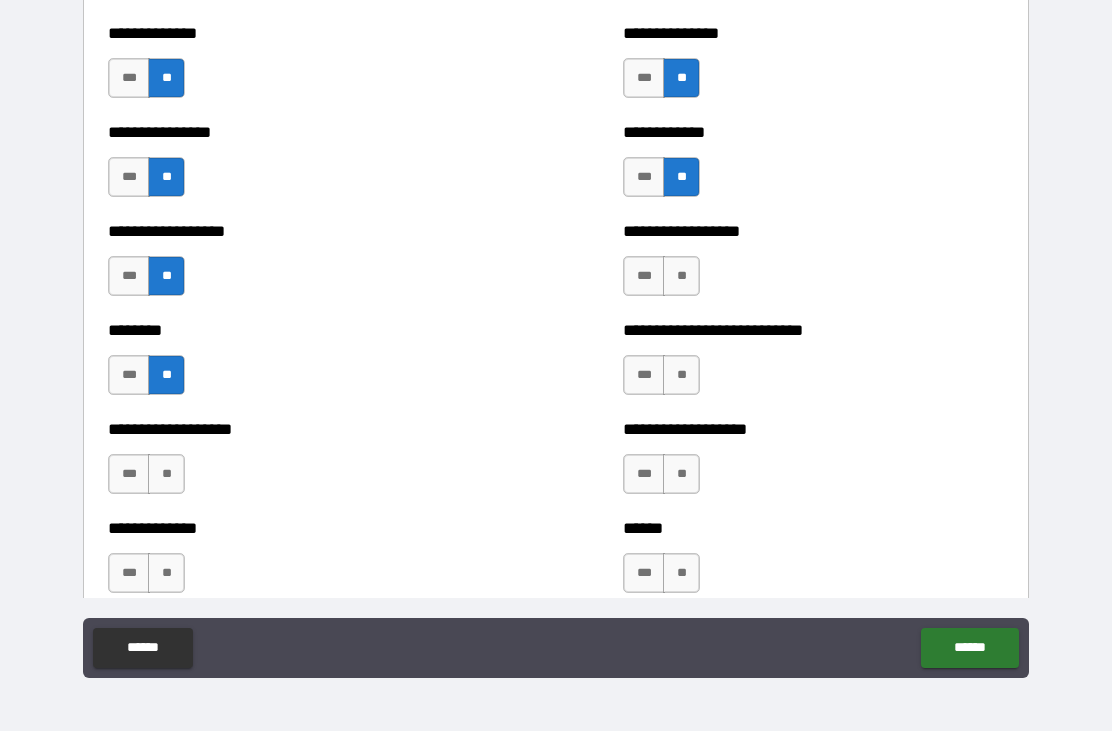 click on "**" at bounding box center (166, 474) 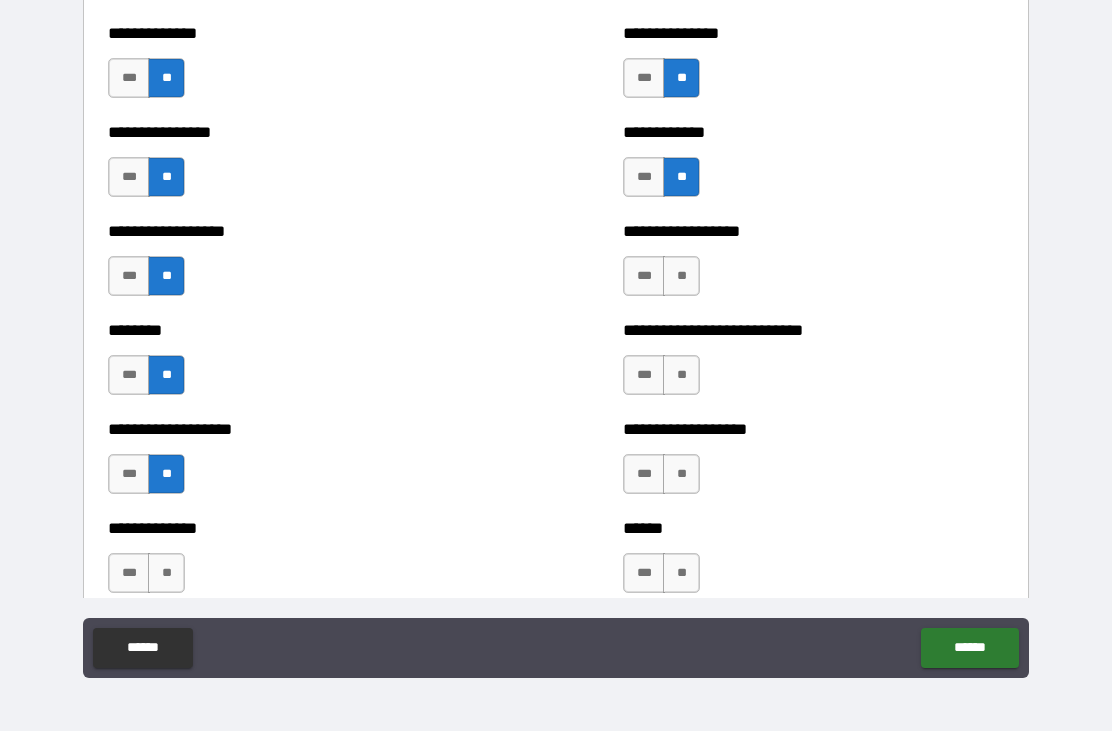 click on "**" at bounding box center [166, 573] 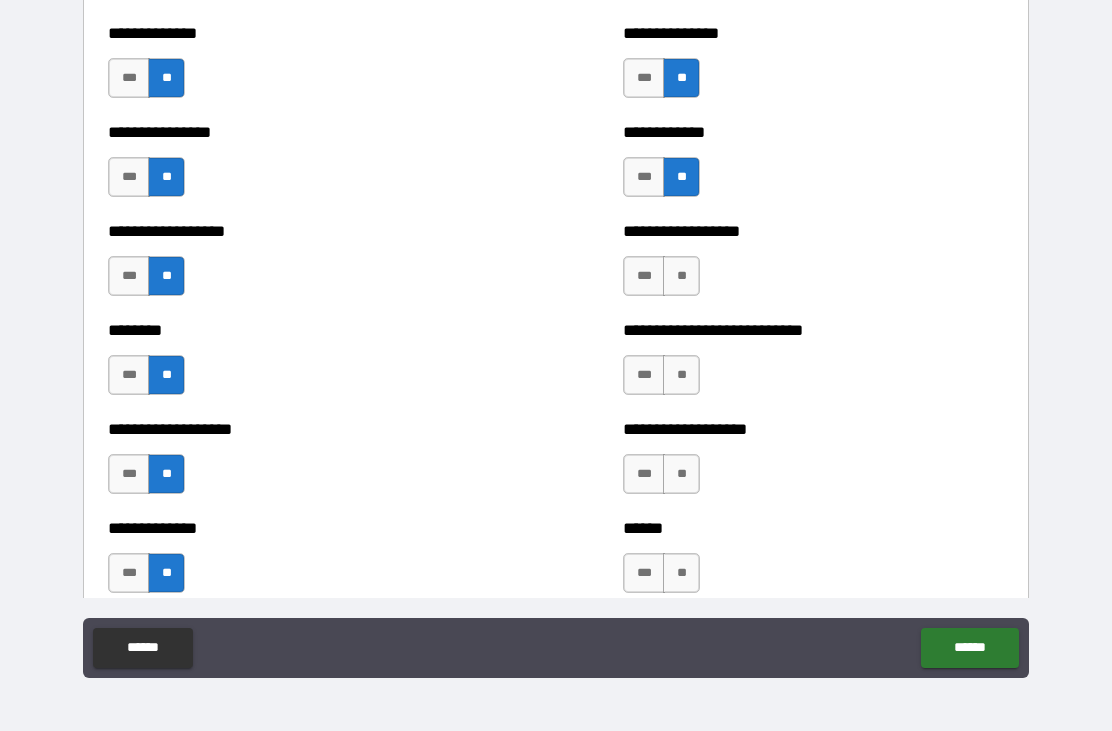 click on "**" at bounding box center (681, 276) 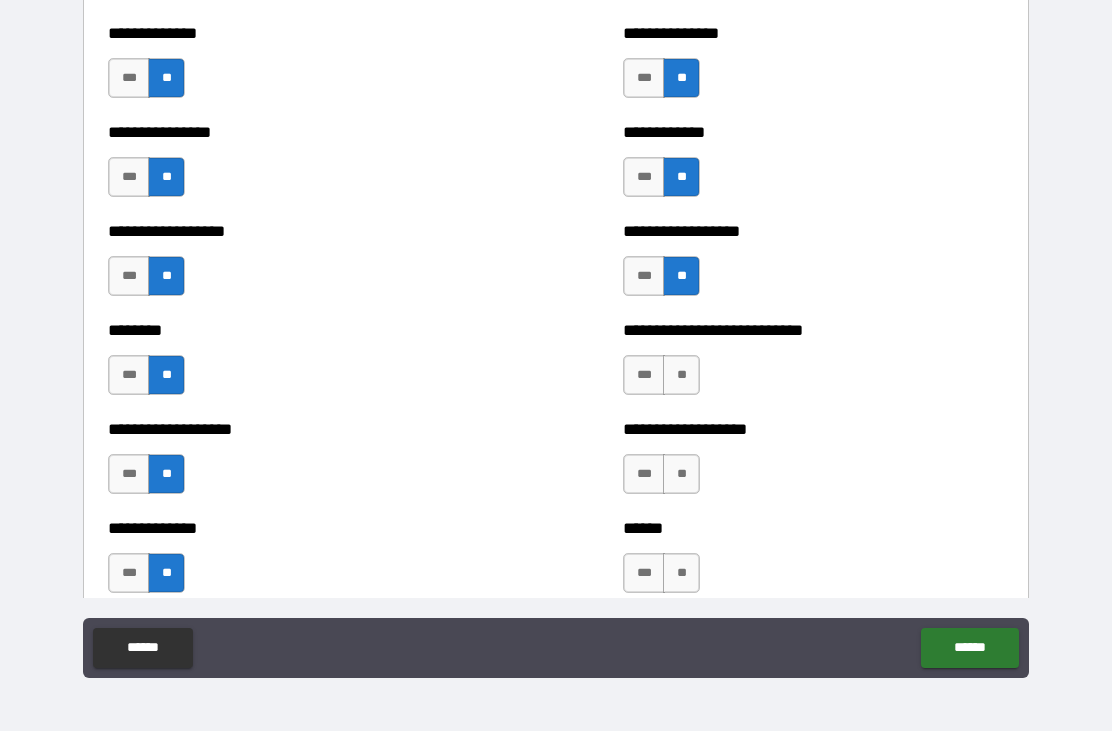 click on "**" at bounding box center [681, 375] 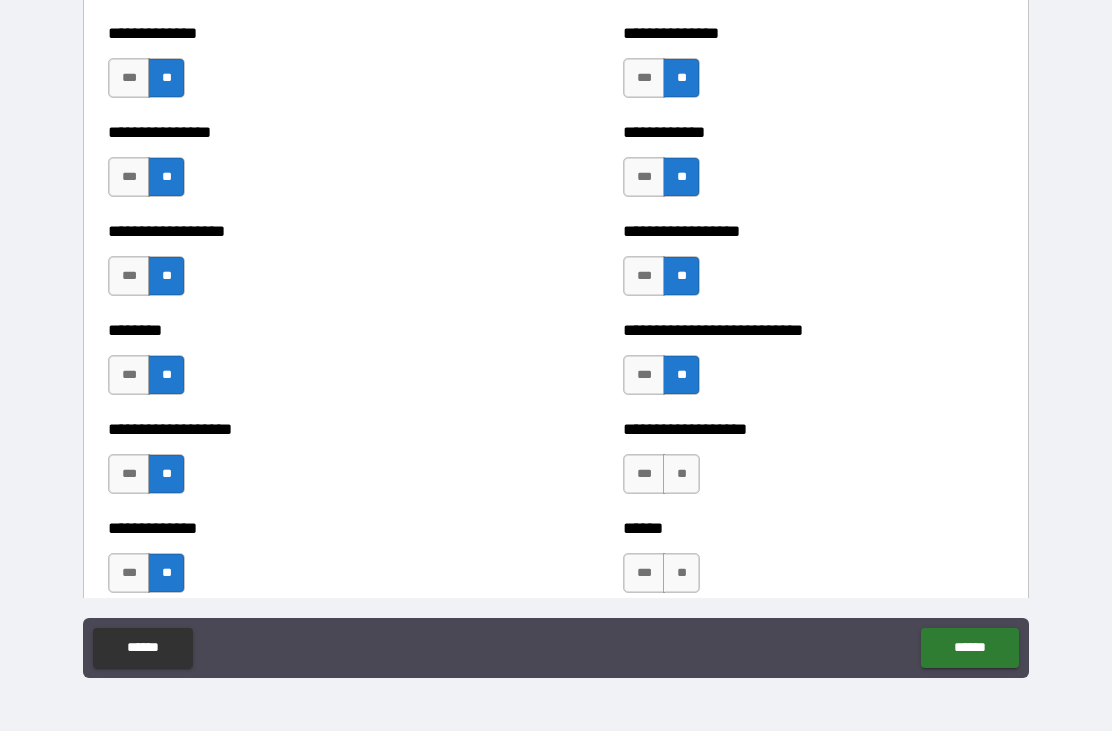 click on "**" at bounding box center [681, 474] 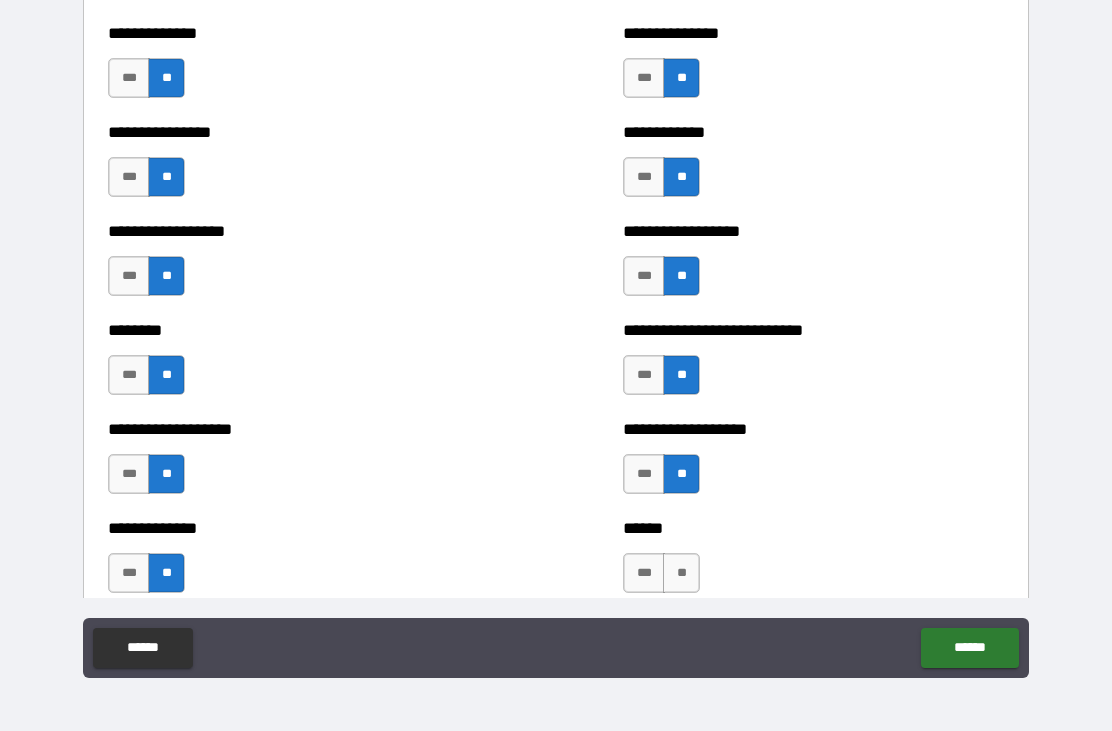 click on "**" at bounding box center [681, 573] 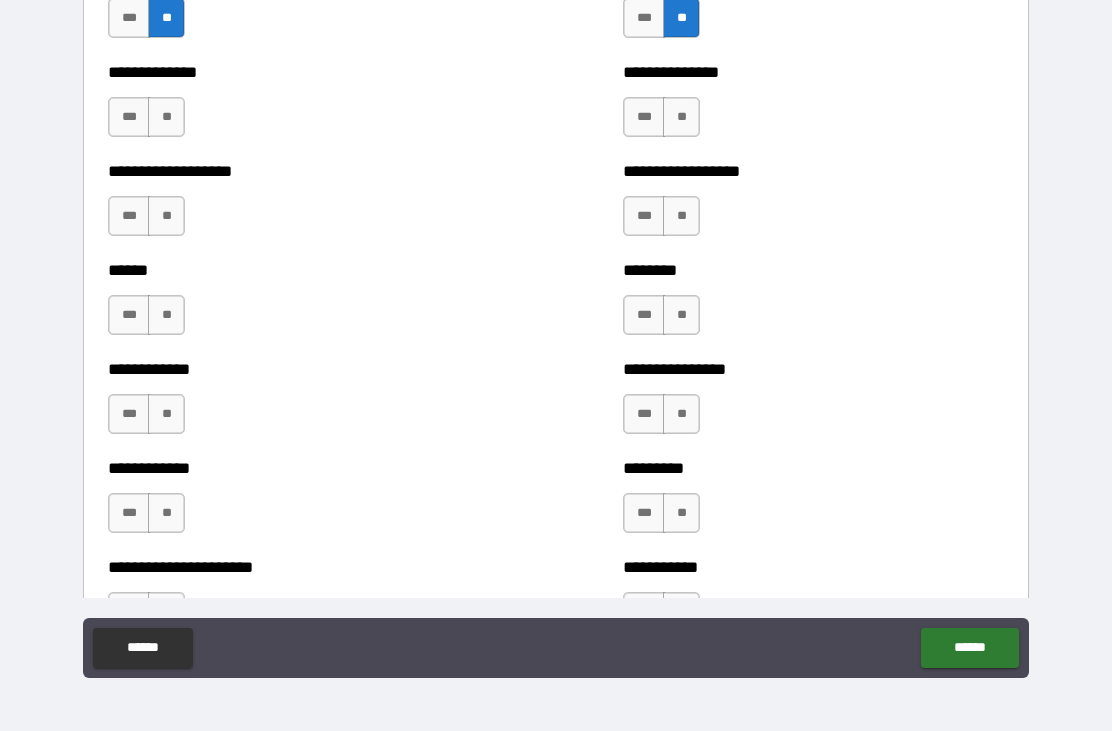 scroll, scrollTop: 4712, scrollLeft: 0, axis: vertical 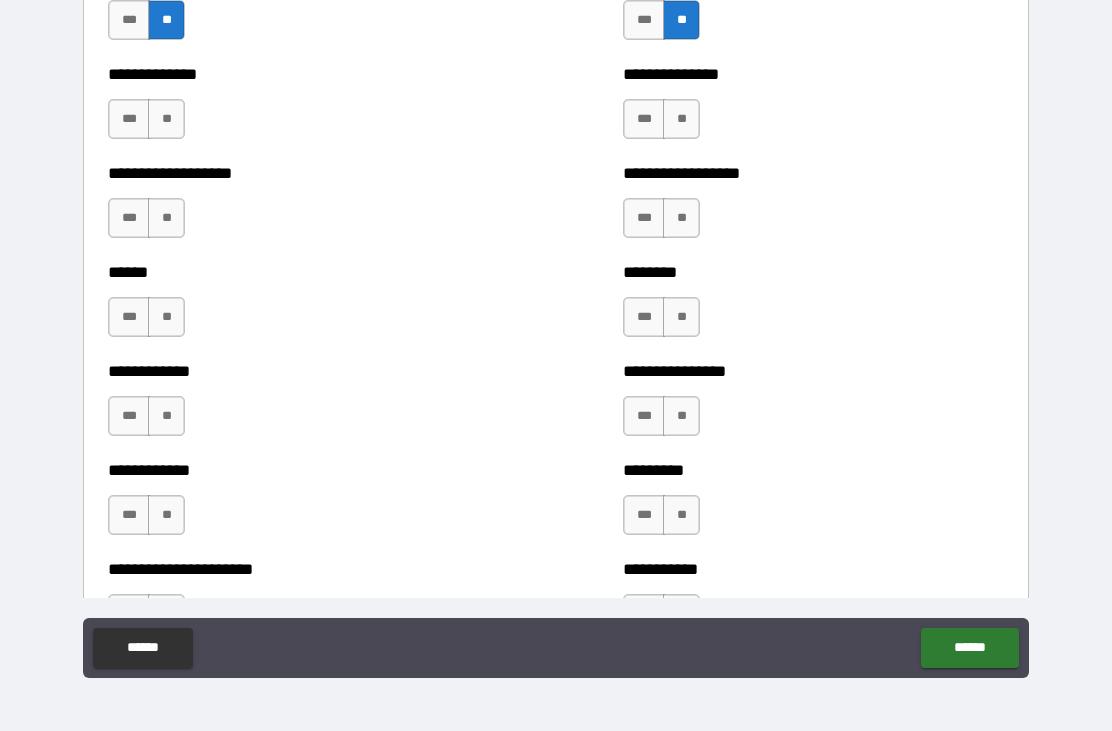 click on "**" at bounding box center [681, 119] 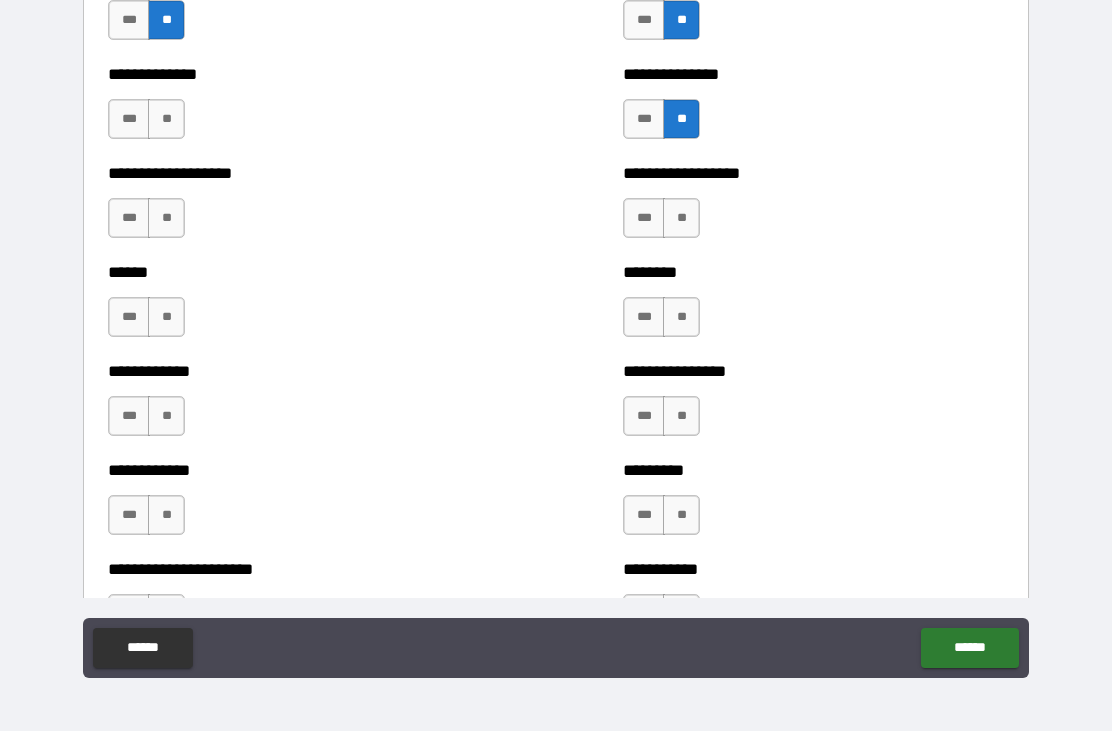 click on "**" at bounding box center (681, 218) 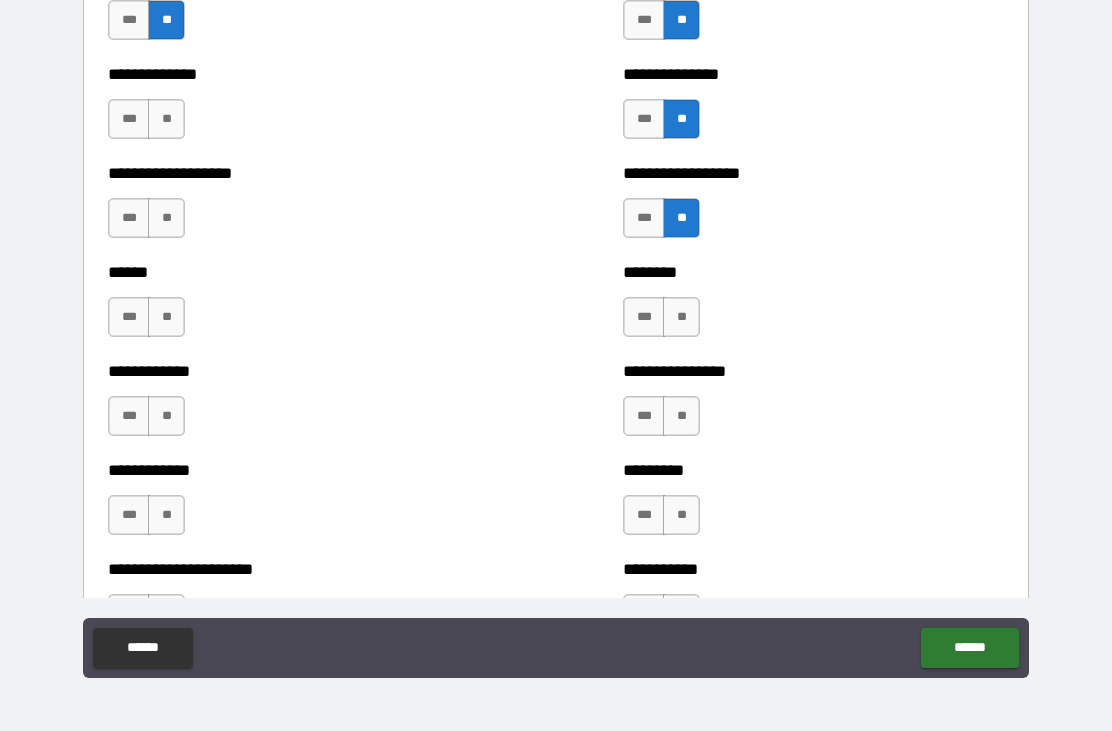 click on "**" at bounding box center (681, 317) 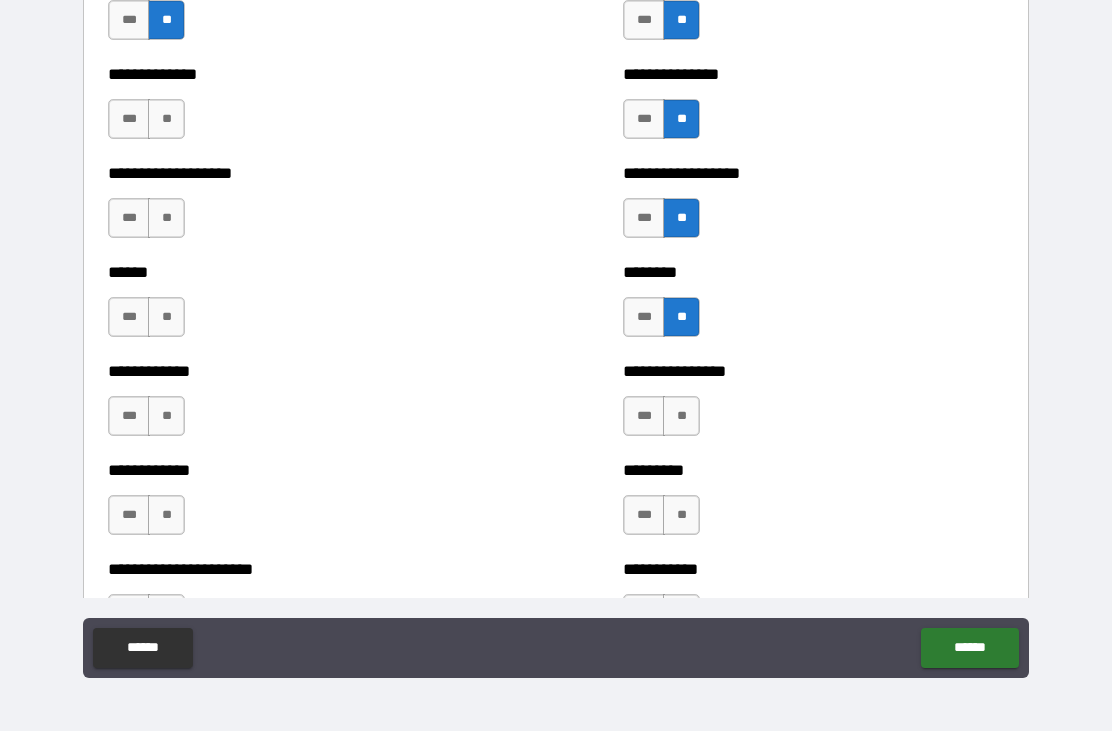 click on "**" at bounding box center [681, 416] 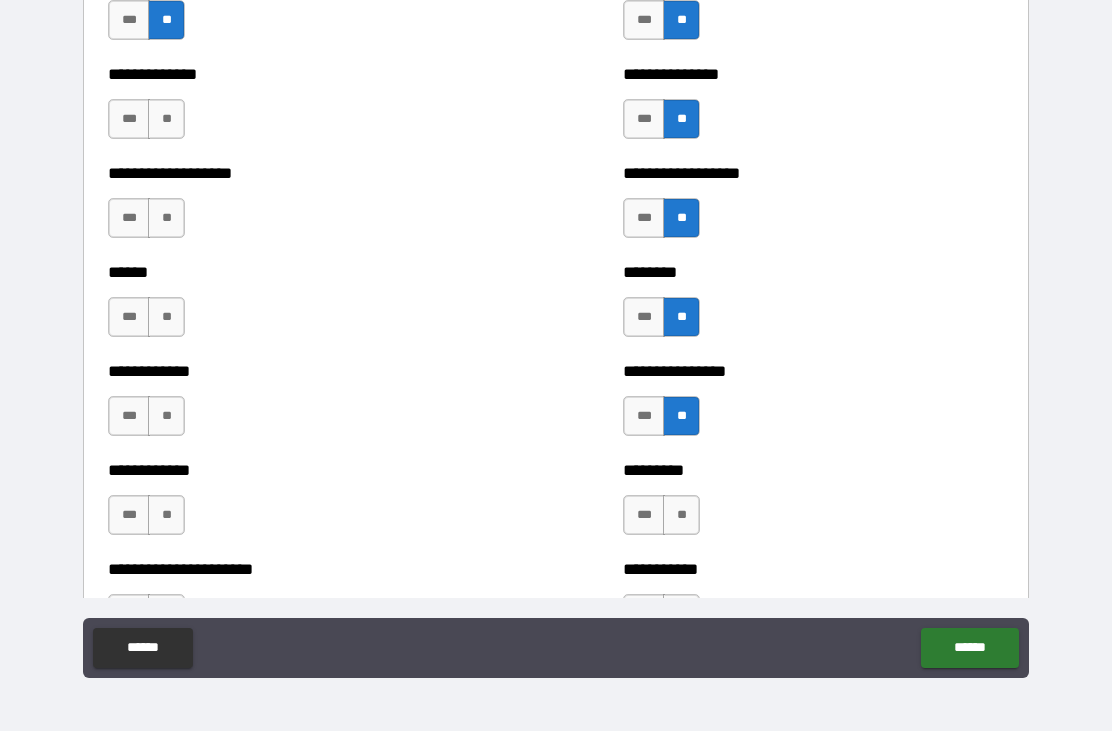 click on "**" at bounding box center [681, 515] 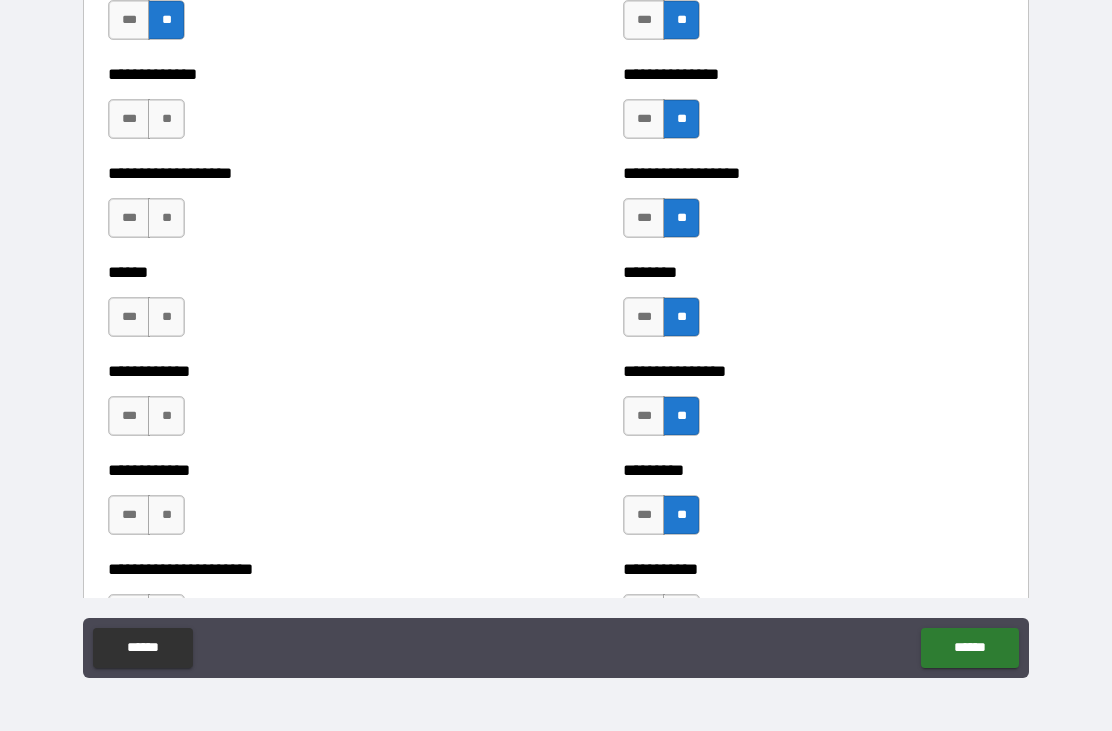 click on "**" at bounding box center [166, 515] 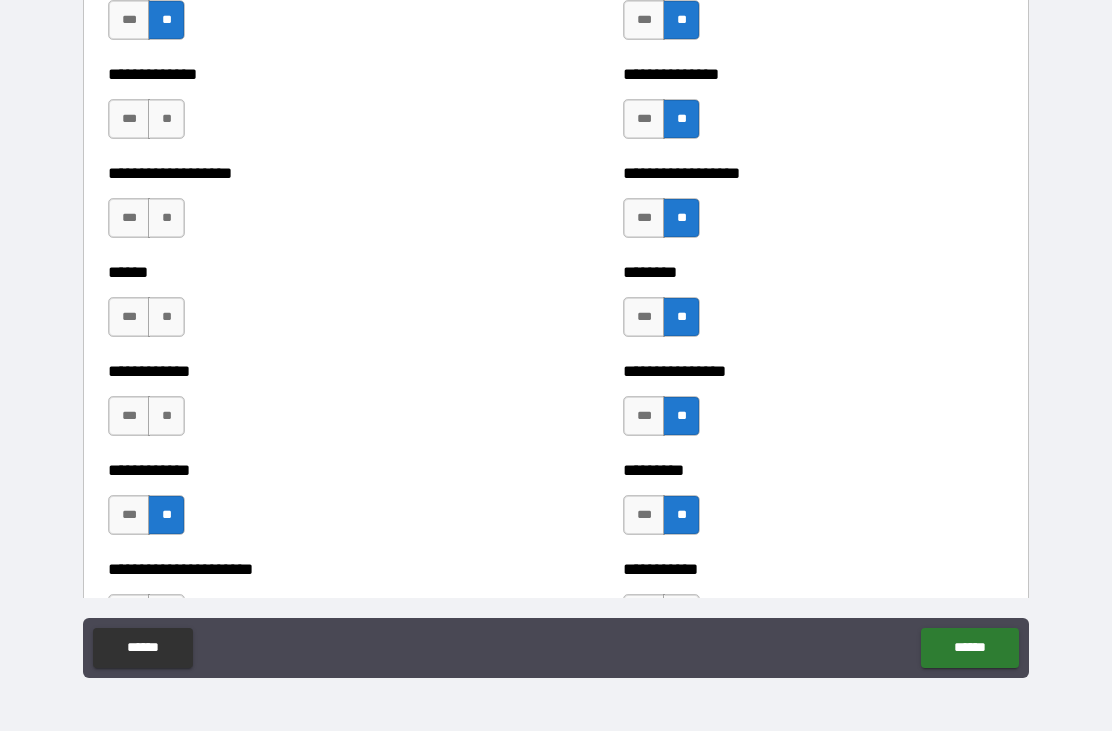 click on "**" at bounding box center [166, 416] 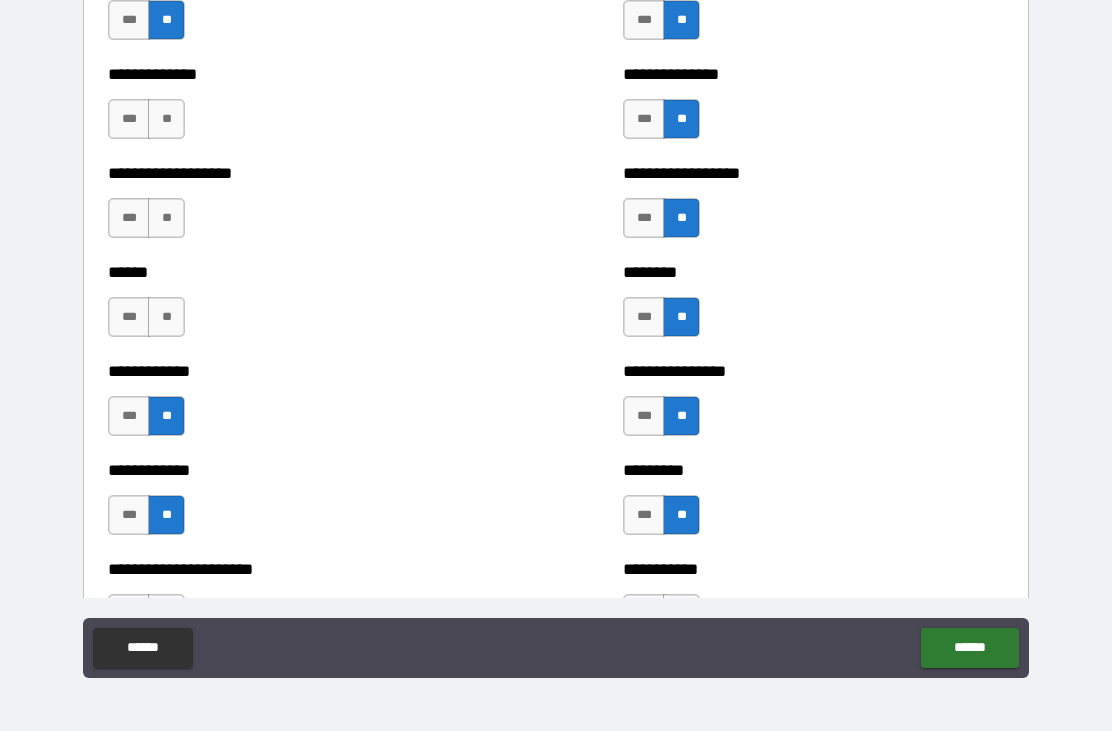 click on "**" at bounding box center [166, 317] 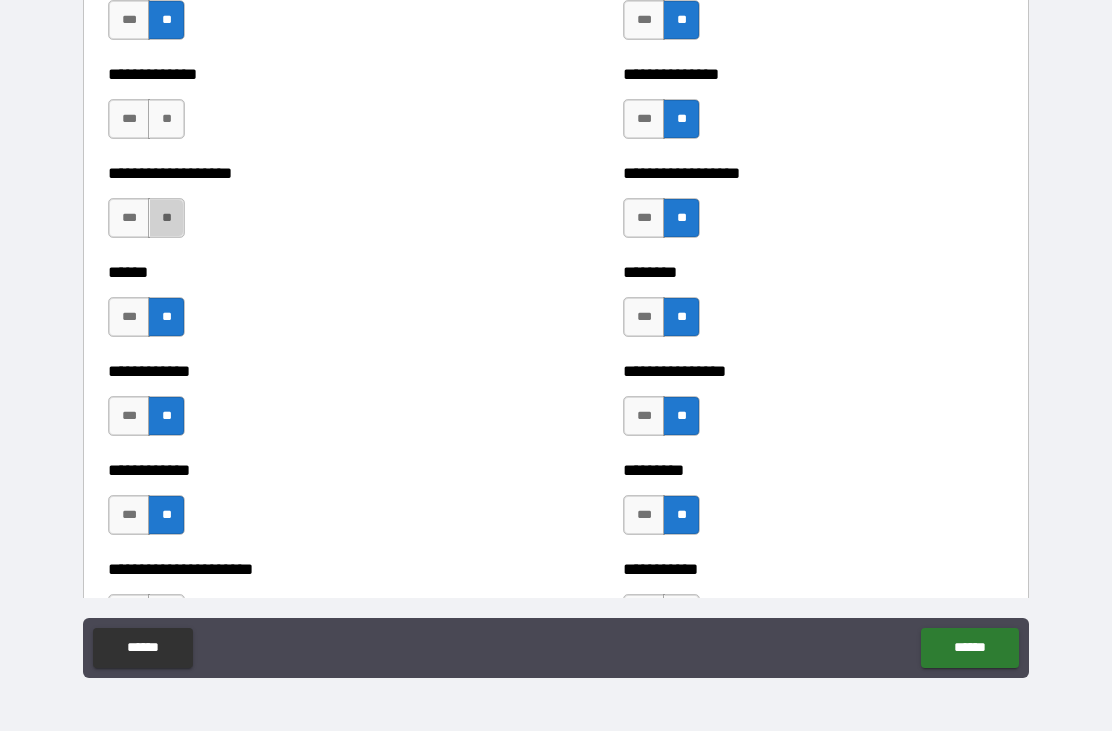 click on "**" at bounding box center [166, 218] 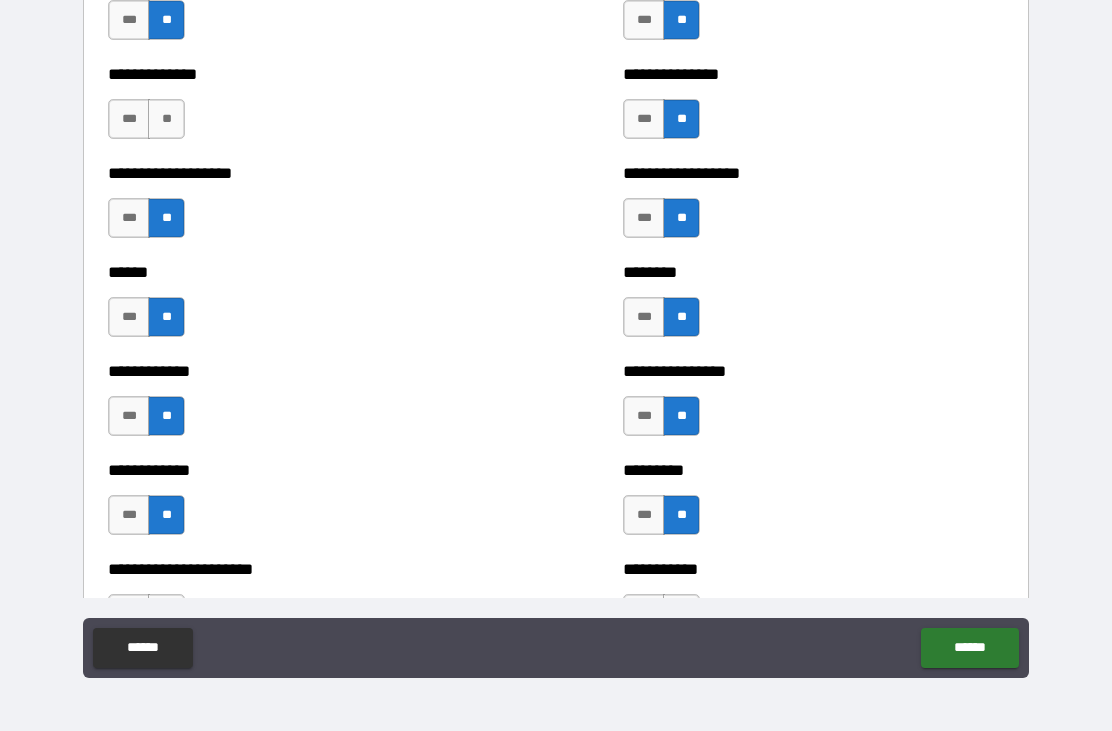 click on "**" at bounding box center [166, 119] 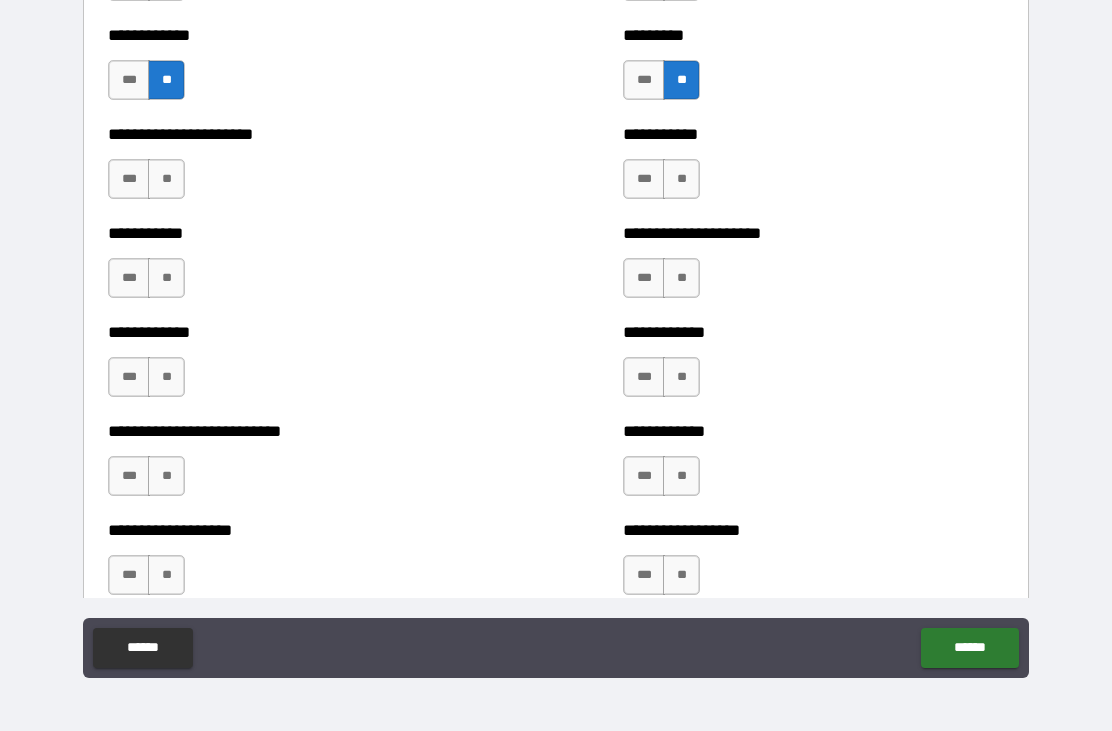 scroll, scrollTop: 5144, scrollLeft: 0, axis: vertical 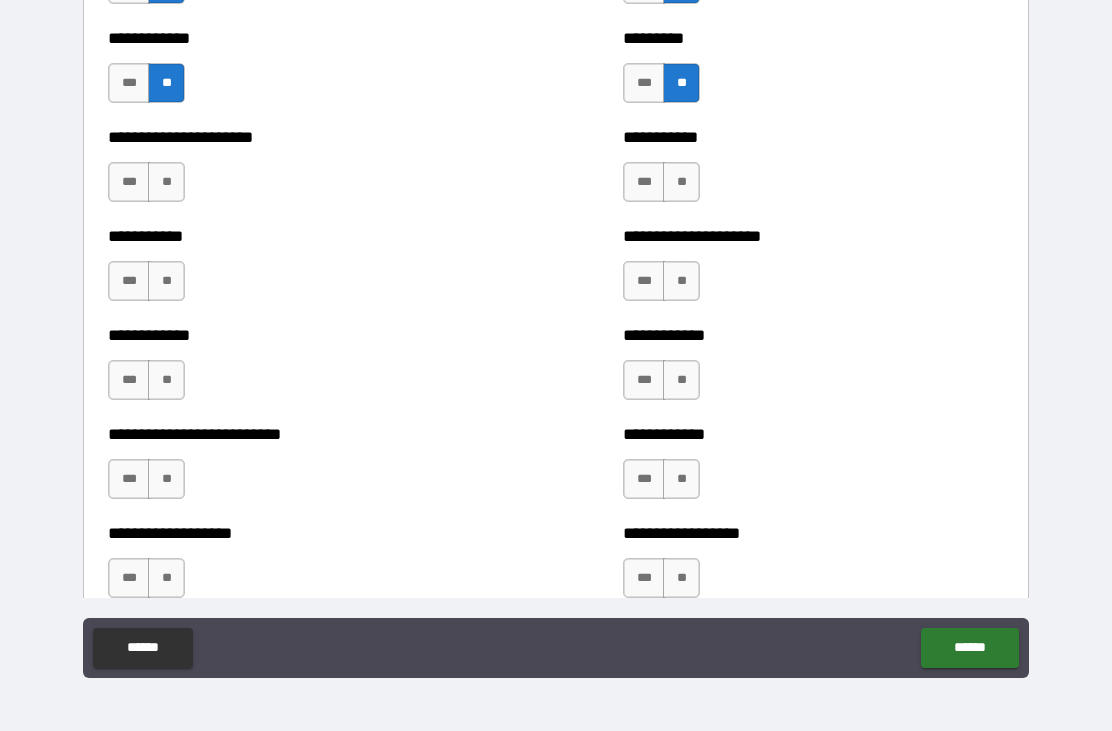 click on "**" at bounding box center [681, 182] 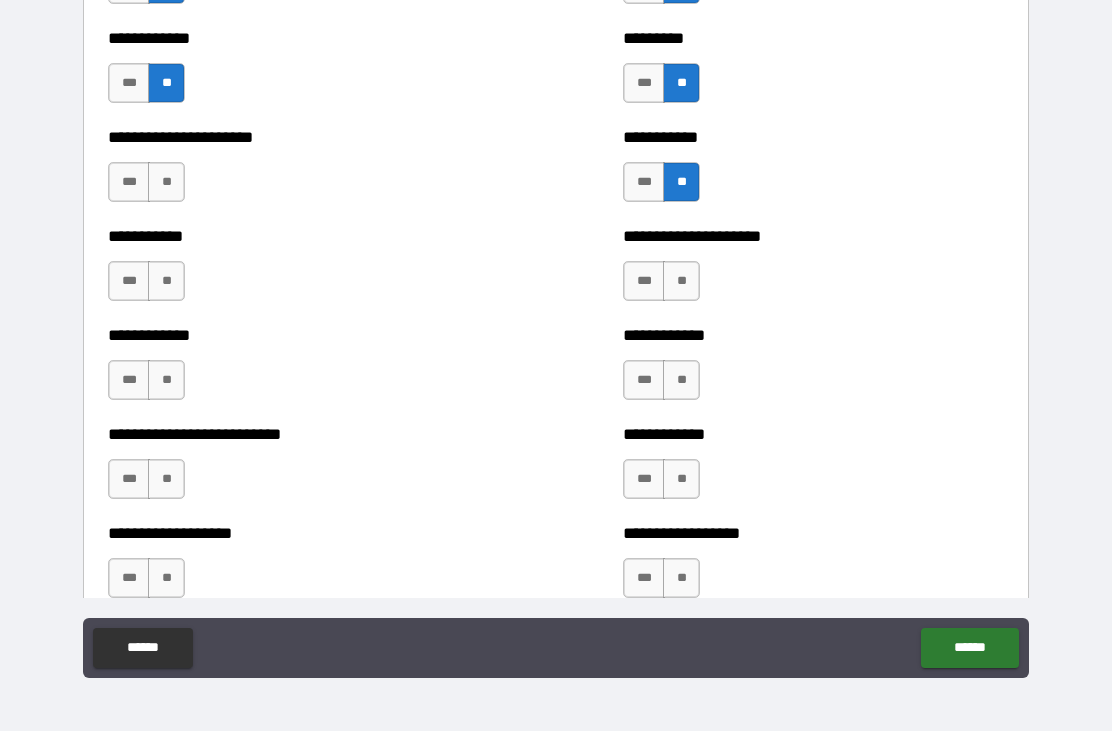 click on "**" at bounding box center [681, 281] 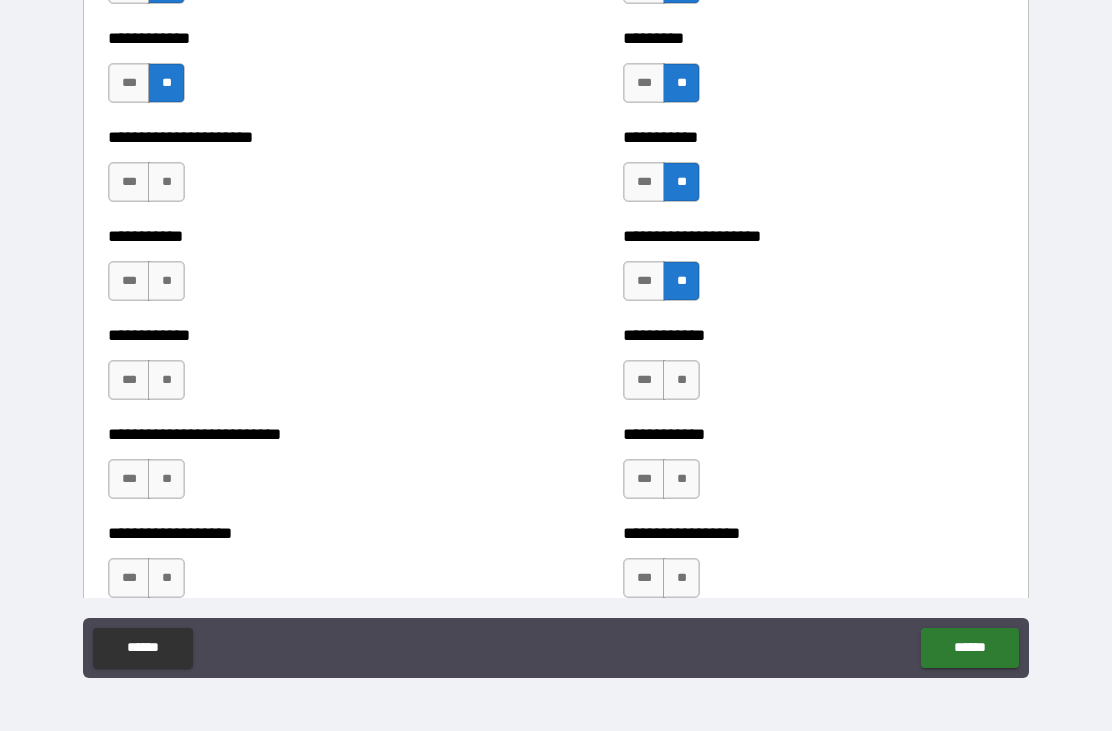 click on "**" at bounding box center (681, 380) 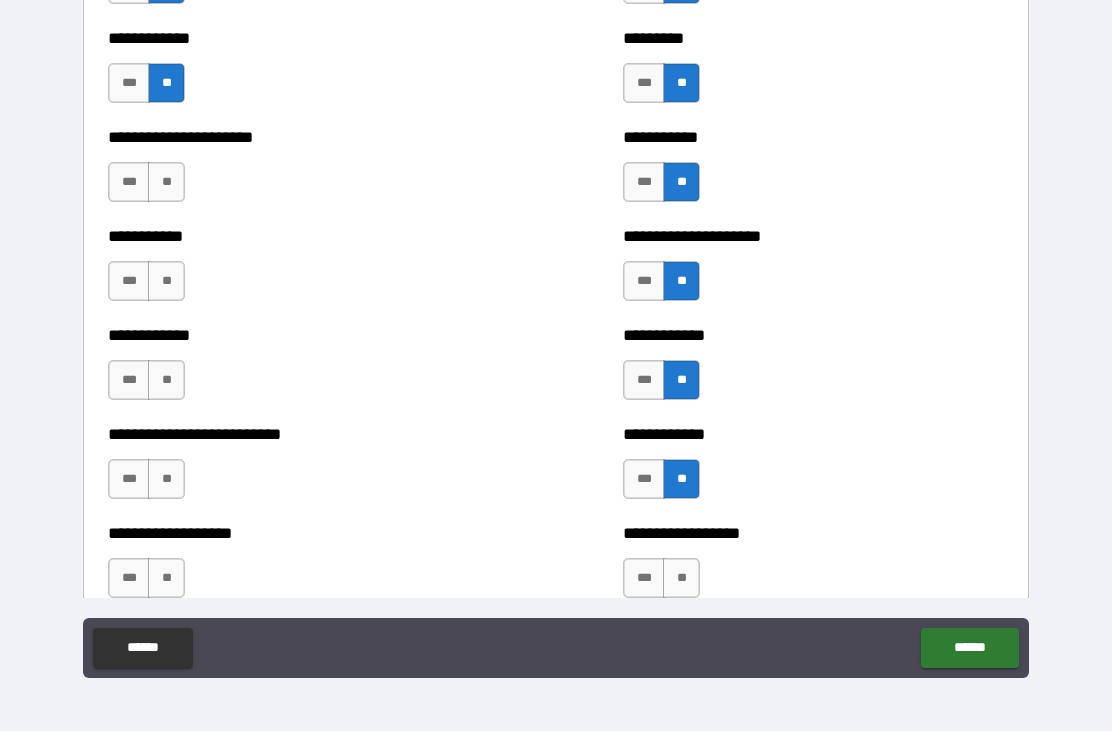click on "**" at bounding box center [681, 578] 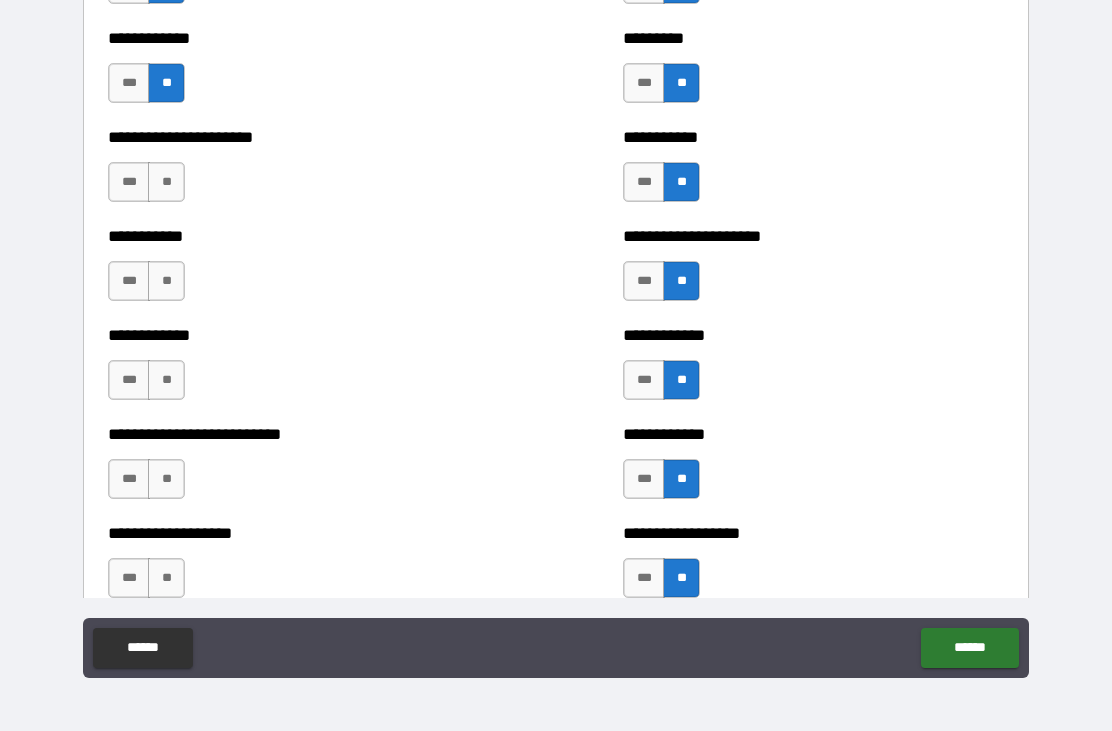 click on "**" at bounding box center (166, 578) 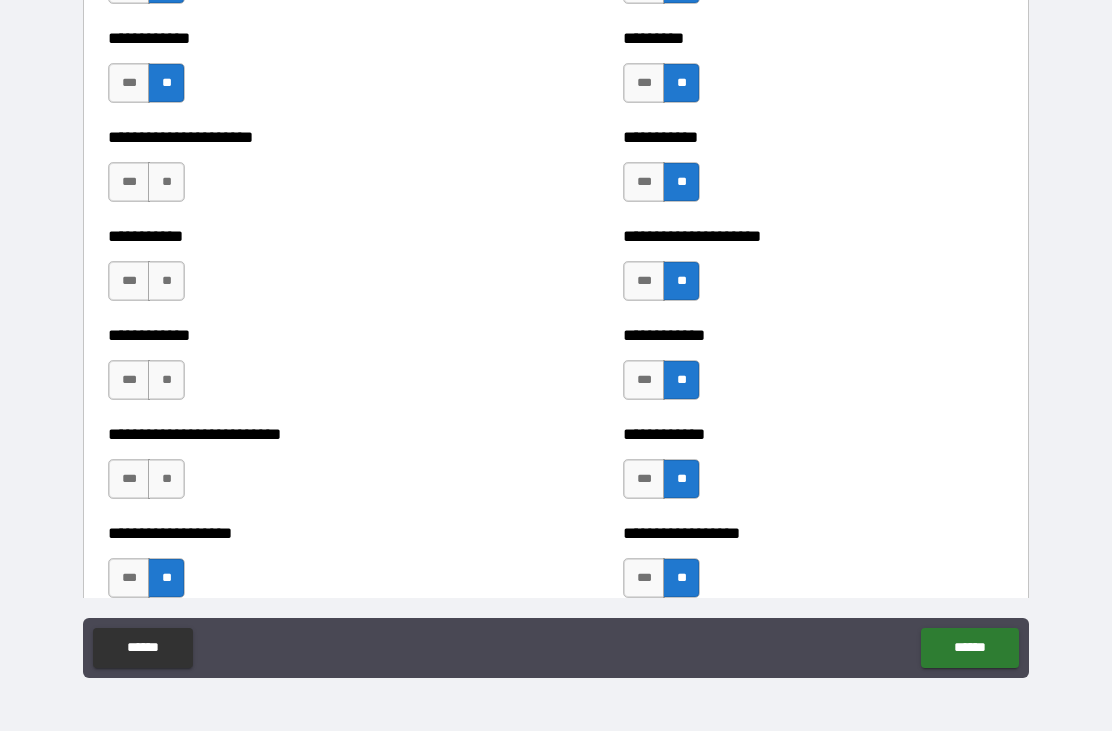 click on "**" at bounding box center (166, 479) 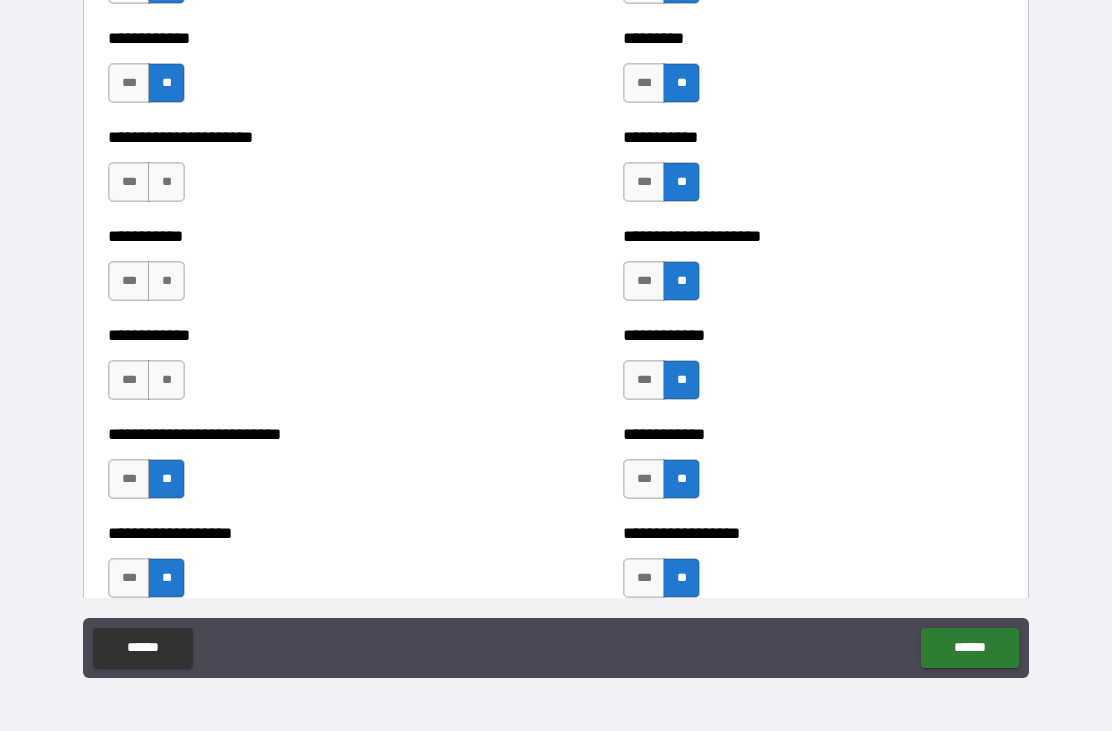 click on "**" at bounding box center [166, 380] 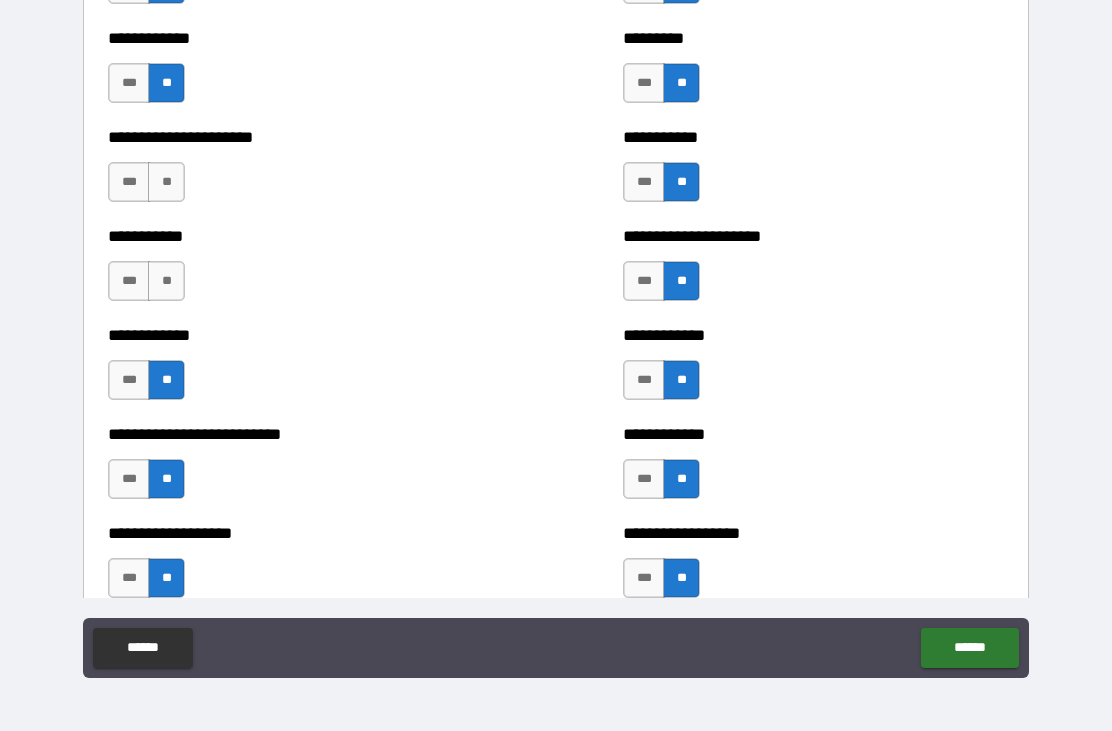 click on "**" at bounding box center (166, 281) 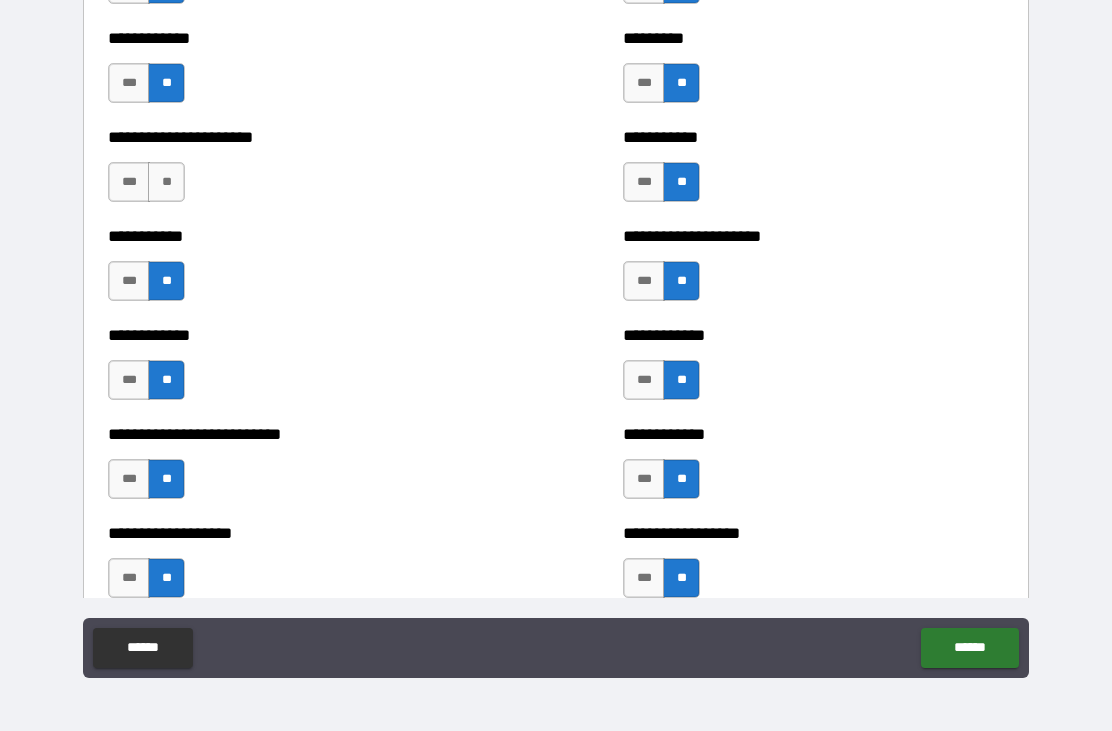 click on "**" at bounding box center (166, 182) 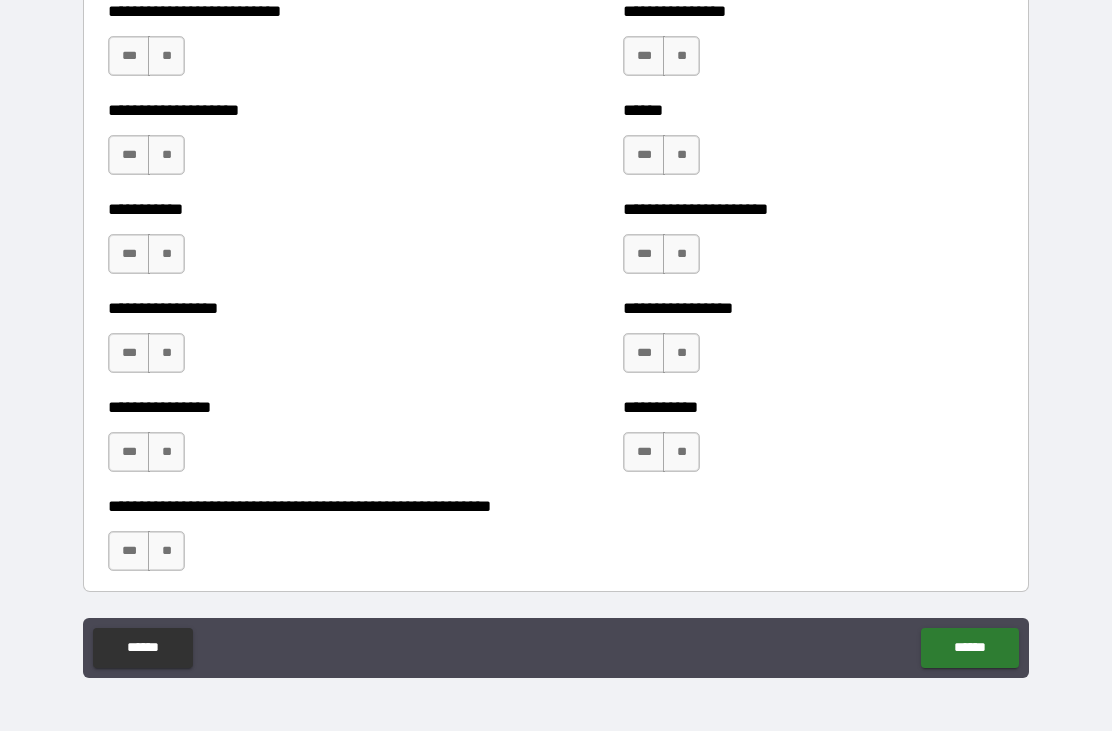 scroll, scrollTop: 5776, scrollLeft: 0, axis: vertical 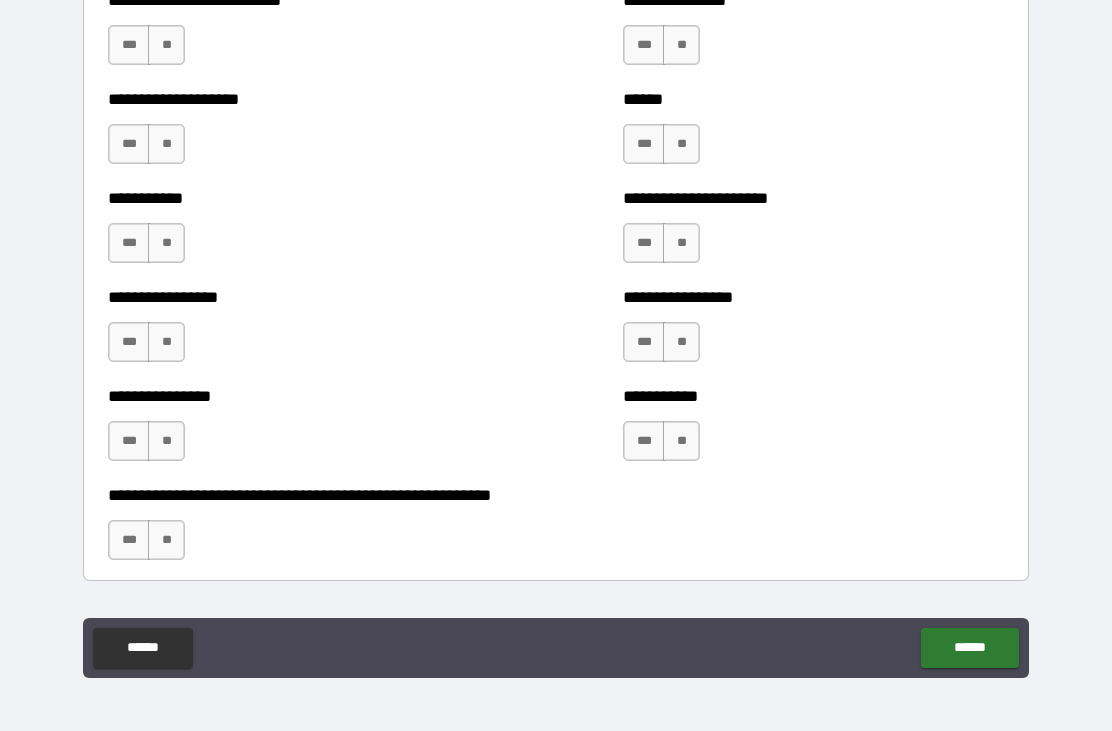 click on "**" at bounding box center (681, 45) 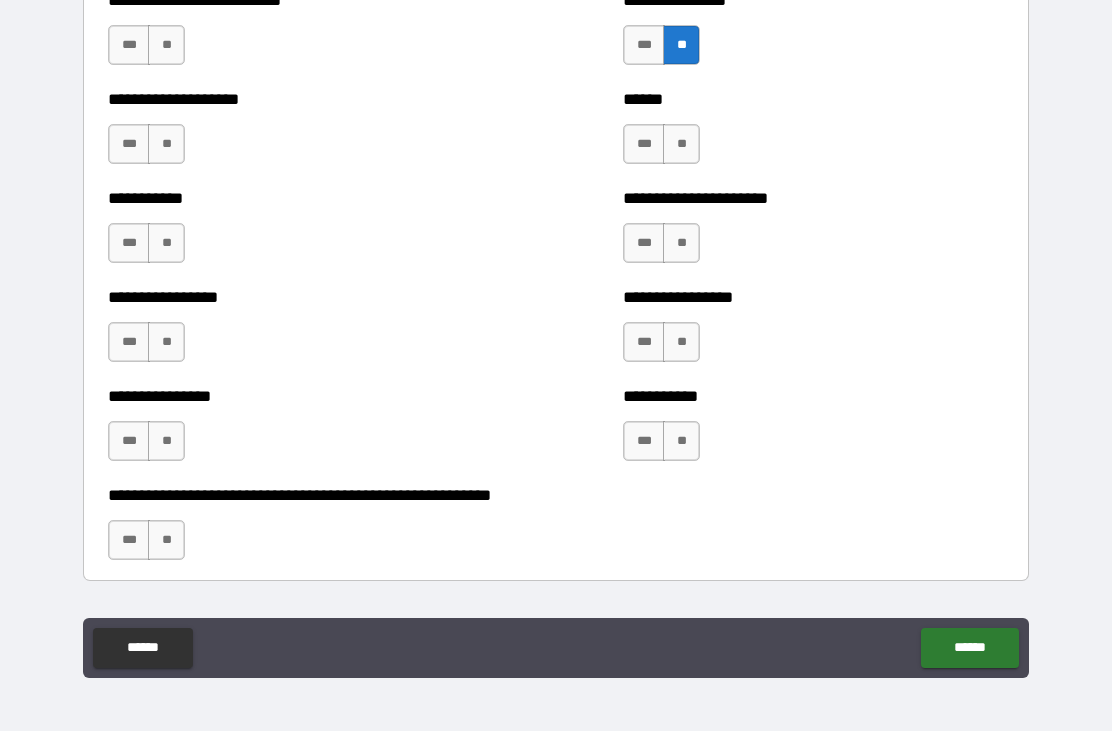 click on "**" at bounding box center (681, 144) 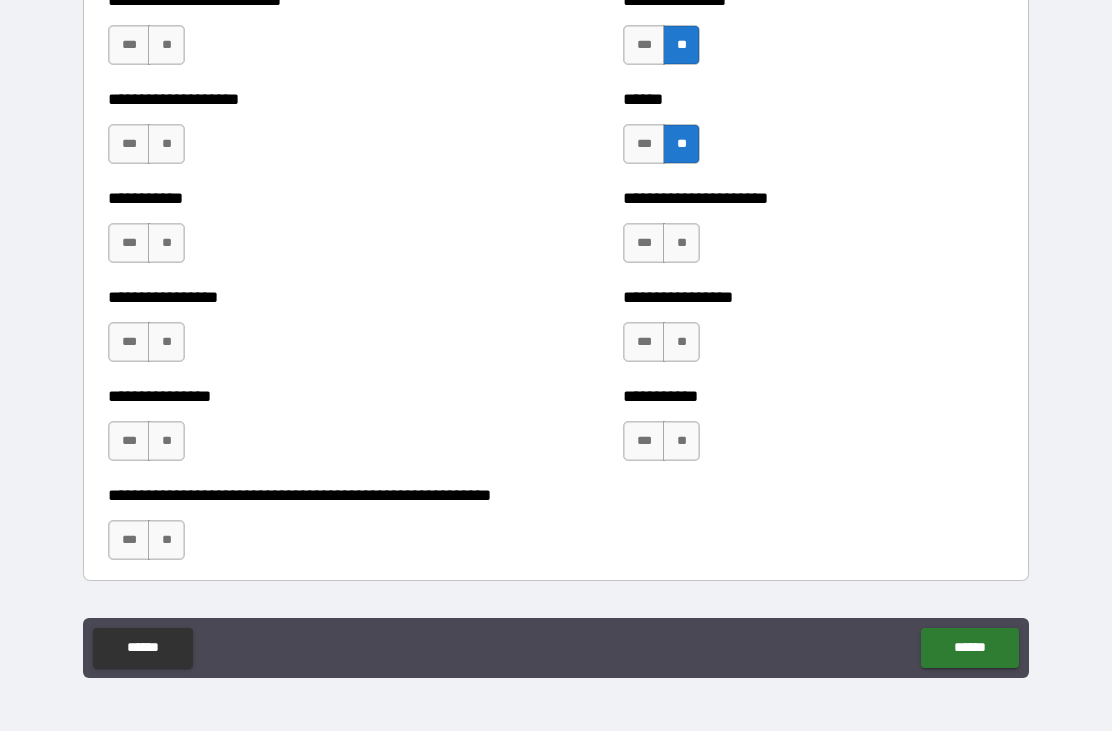 click on "**" at bounding box center [681, 243] 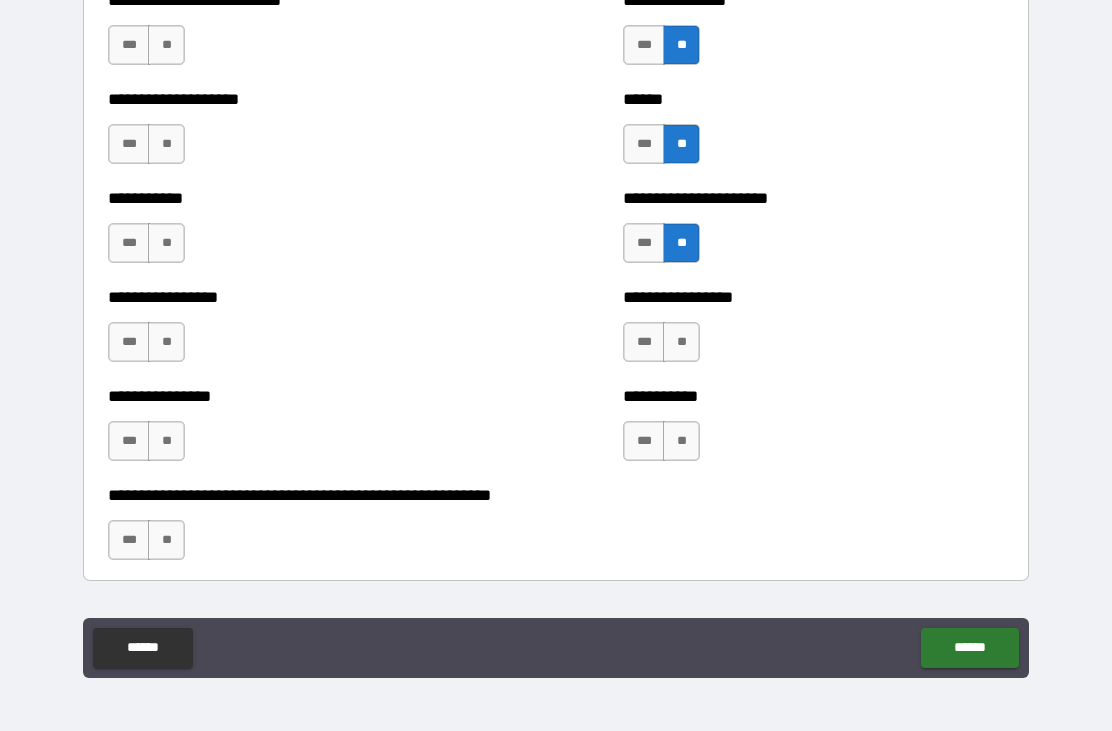 click on "**" at bounding box center [681, 342] 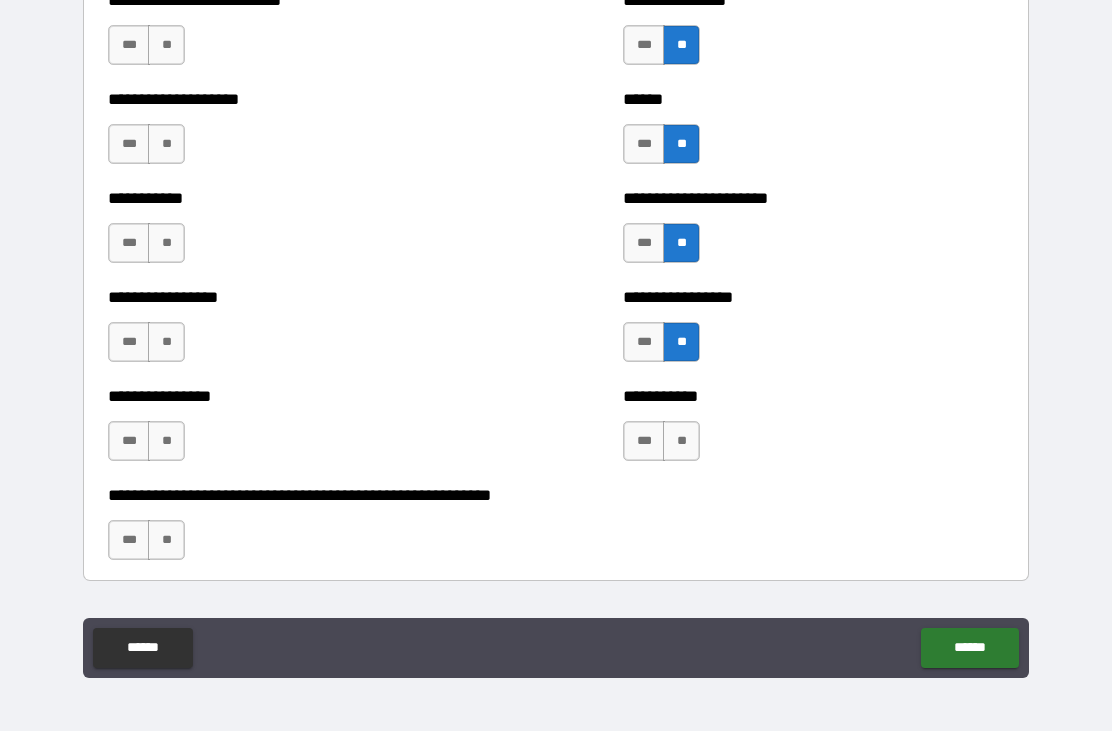click on "**" at bounding box center (681, 441) 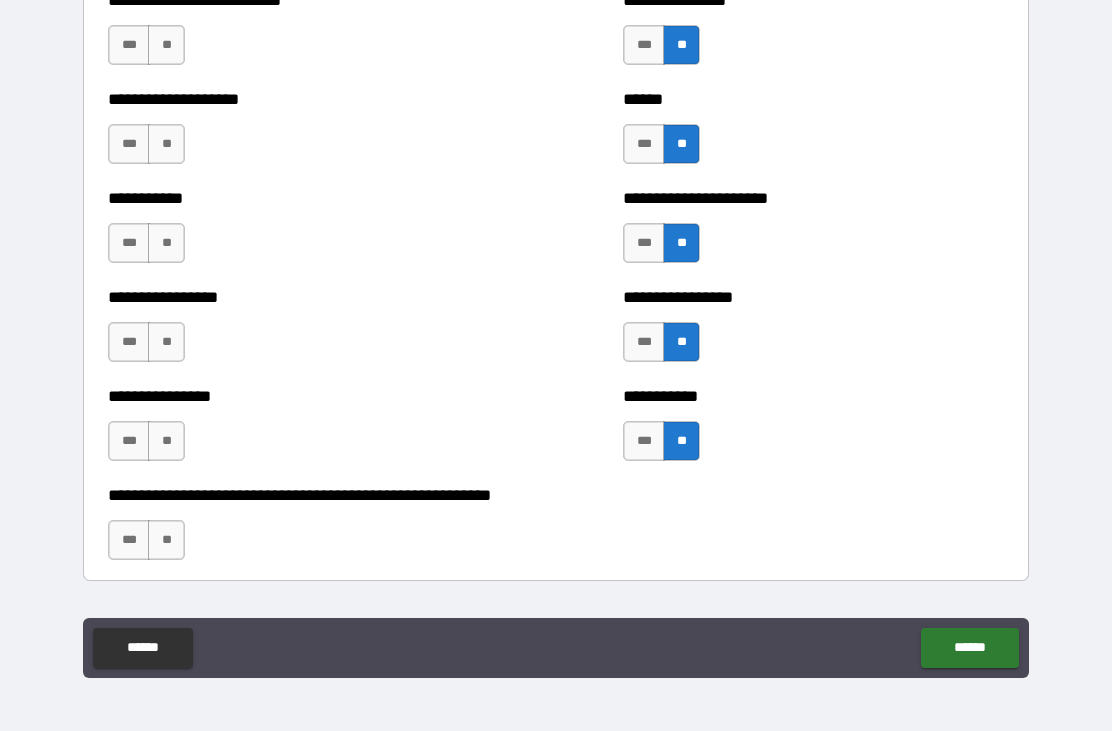 click on "**" at bounding box center (166, 540) 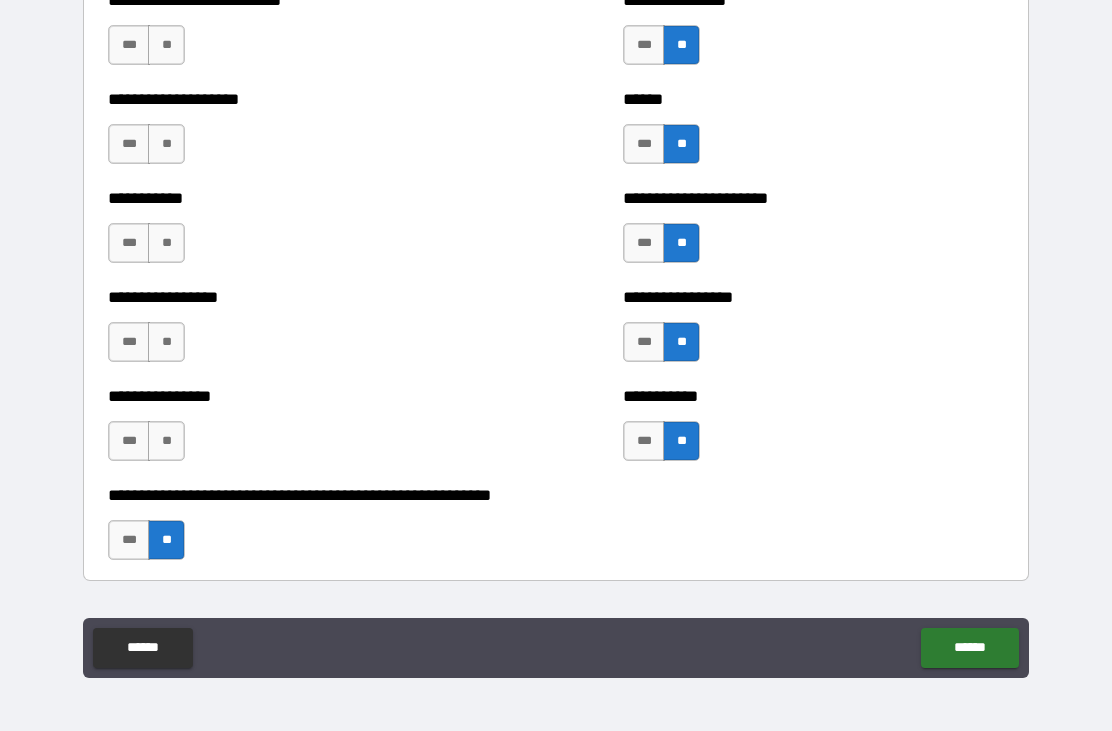 click on "**" at bounding box center (166, 441) 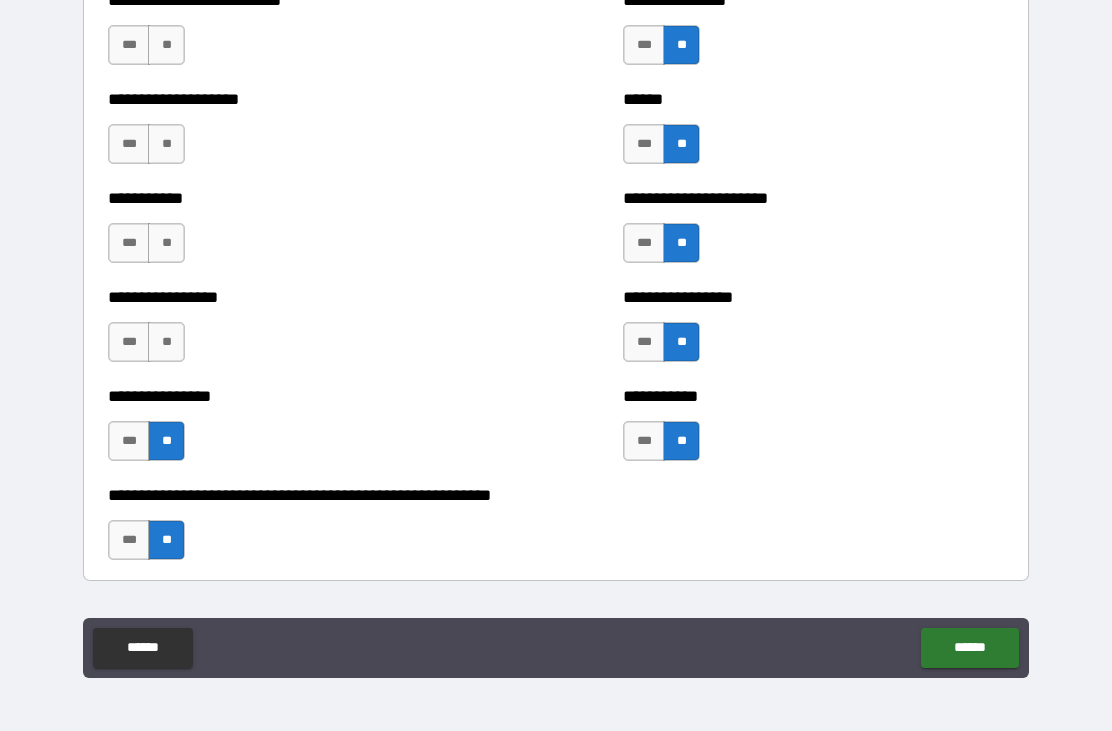 click on "**" at bounding box center [166, 342] 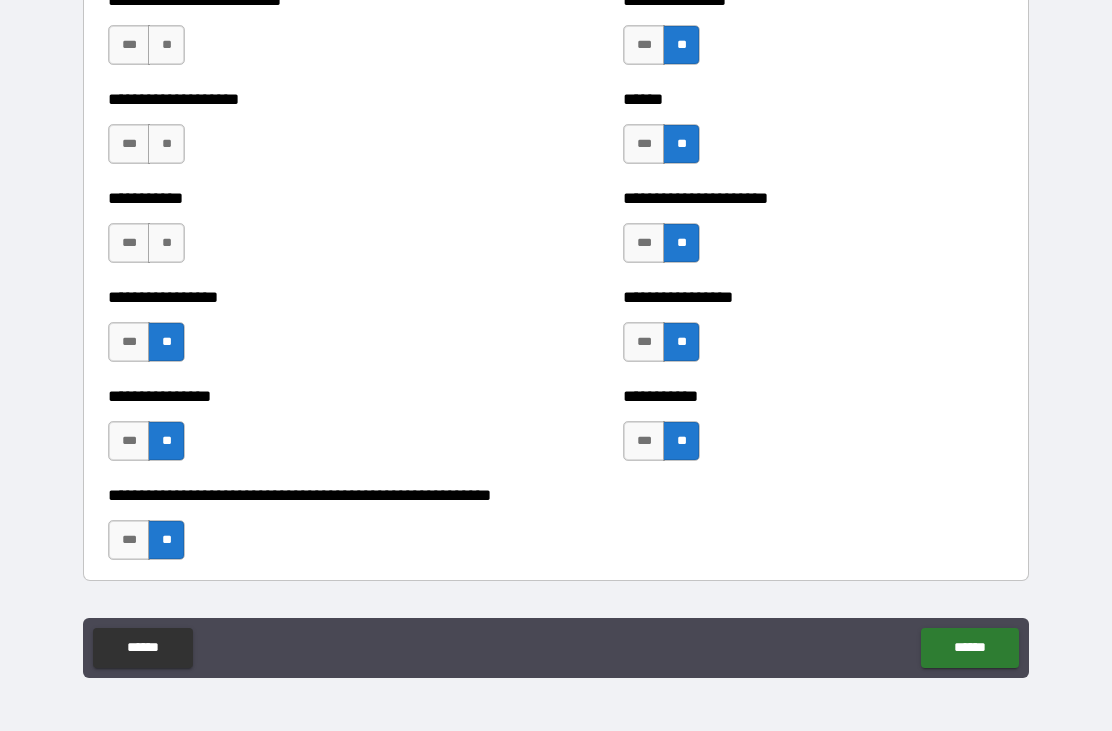 click on "**" at bounding box center [166, 243] 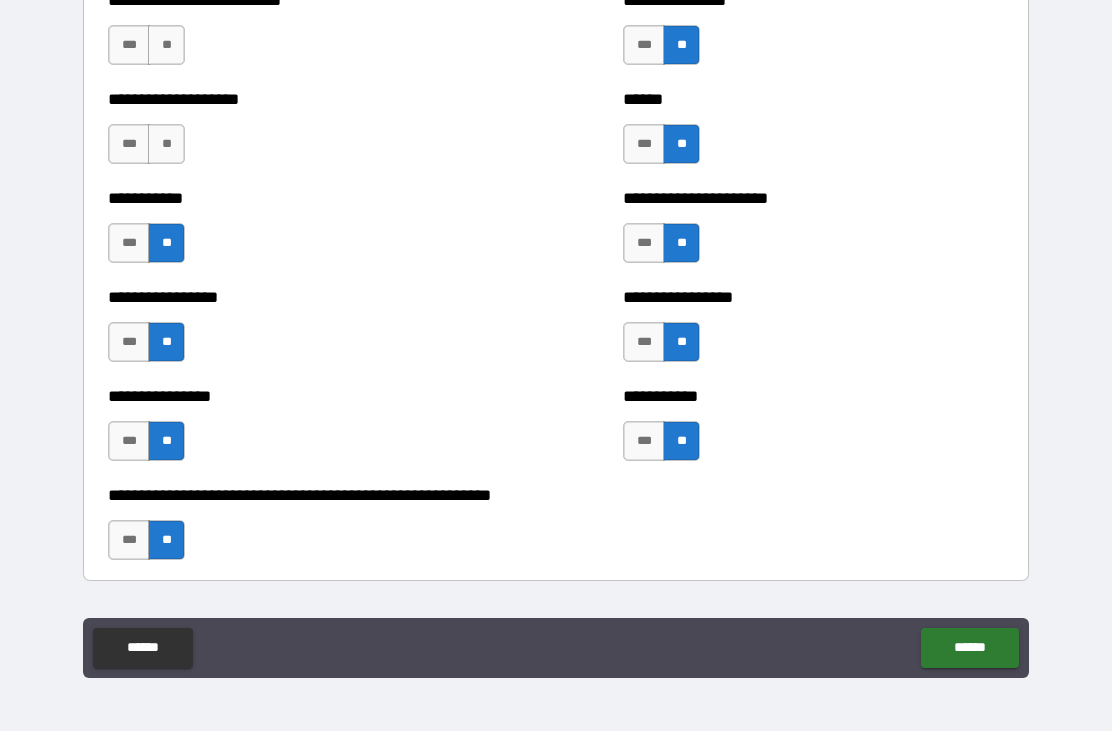 click on "**" at bounding box center [166, 144] 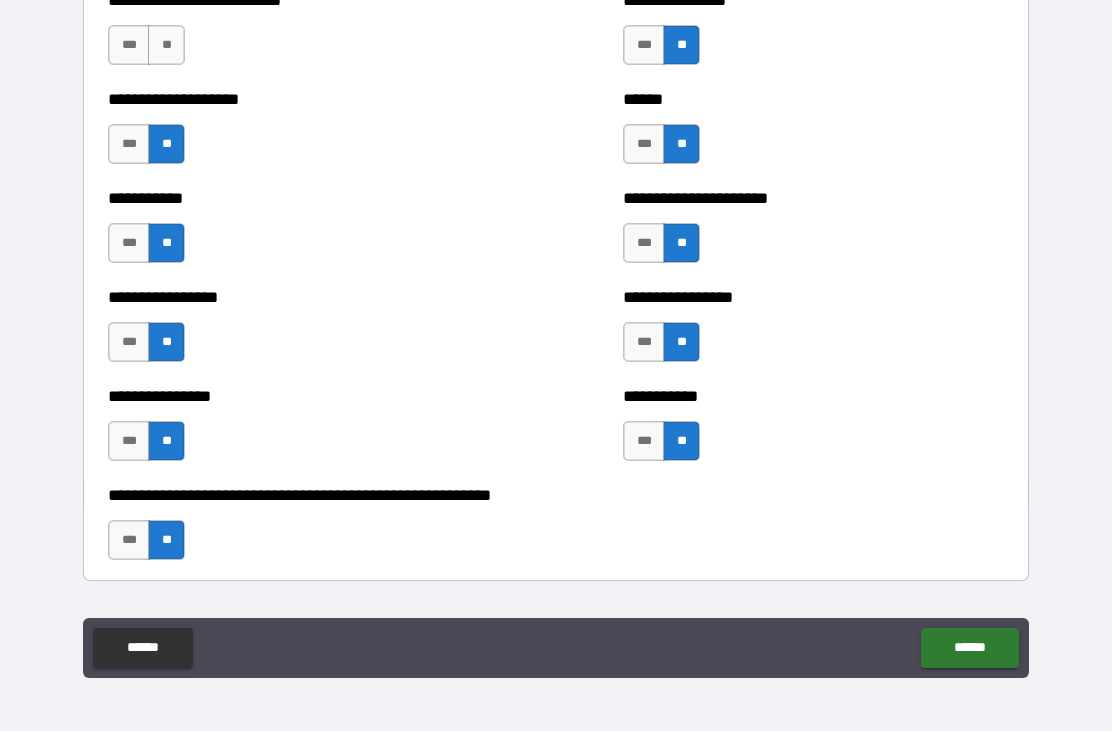 click on "**" at bounding box center (166, 45) 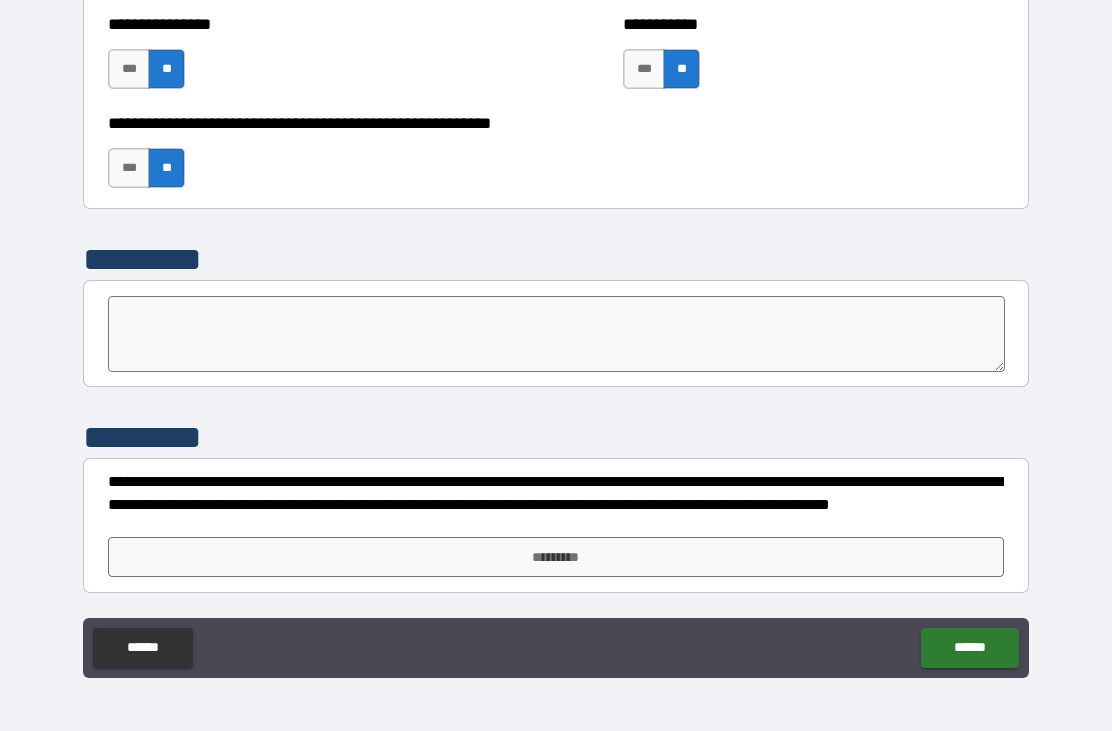 scroll, scrollTop: 6148, scrollLeft: 0, axis: vertical 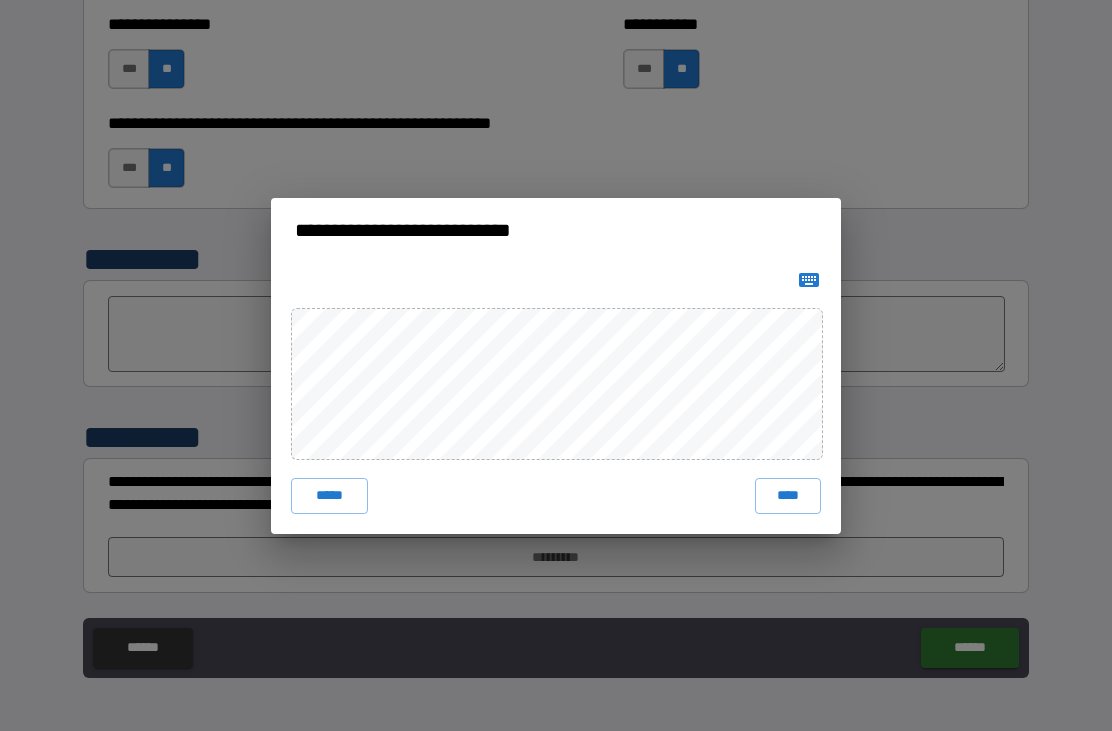 click on "****" at bounding box center (788, 496) 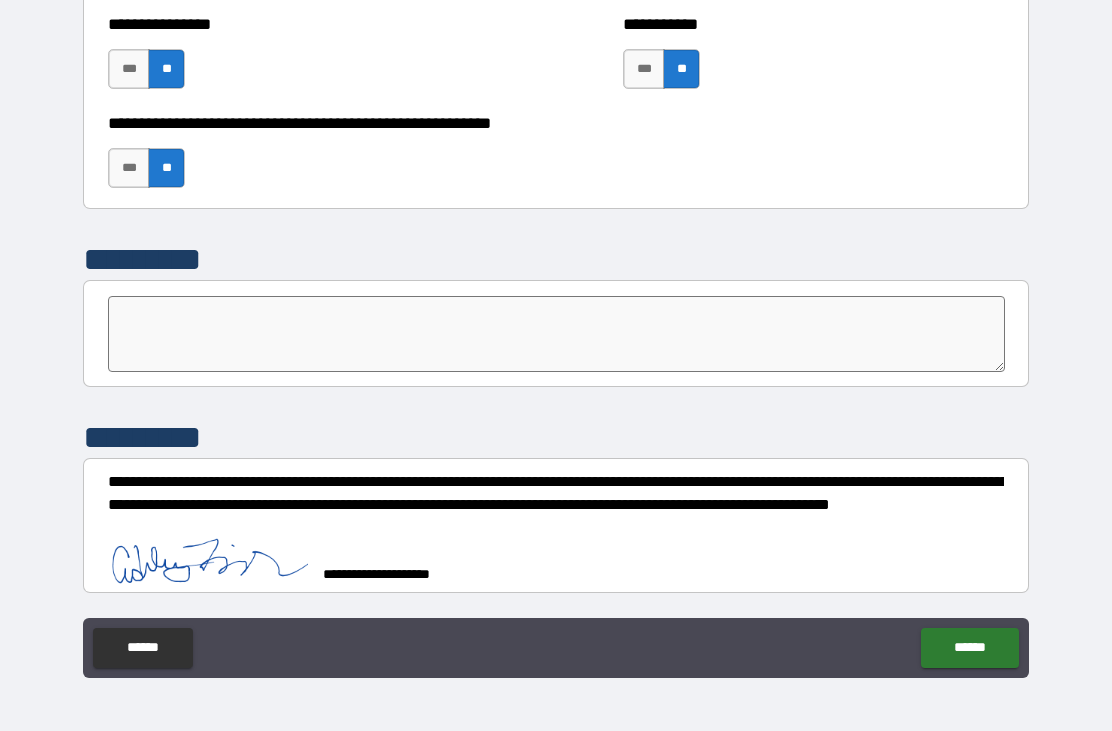 scroll, scrollTop: 6138, scrollLeft: 0, axis: vertical 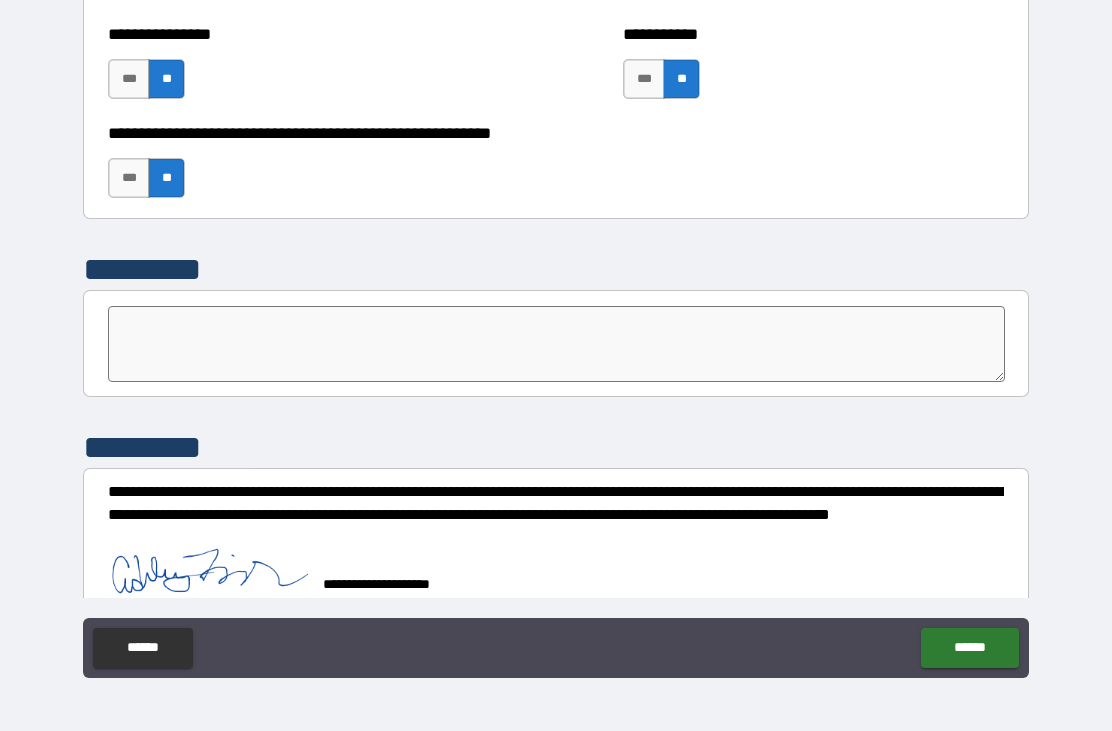 click on "******" at bounding box center (969, 648) 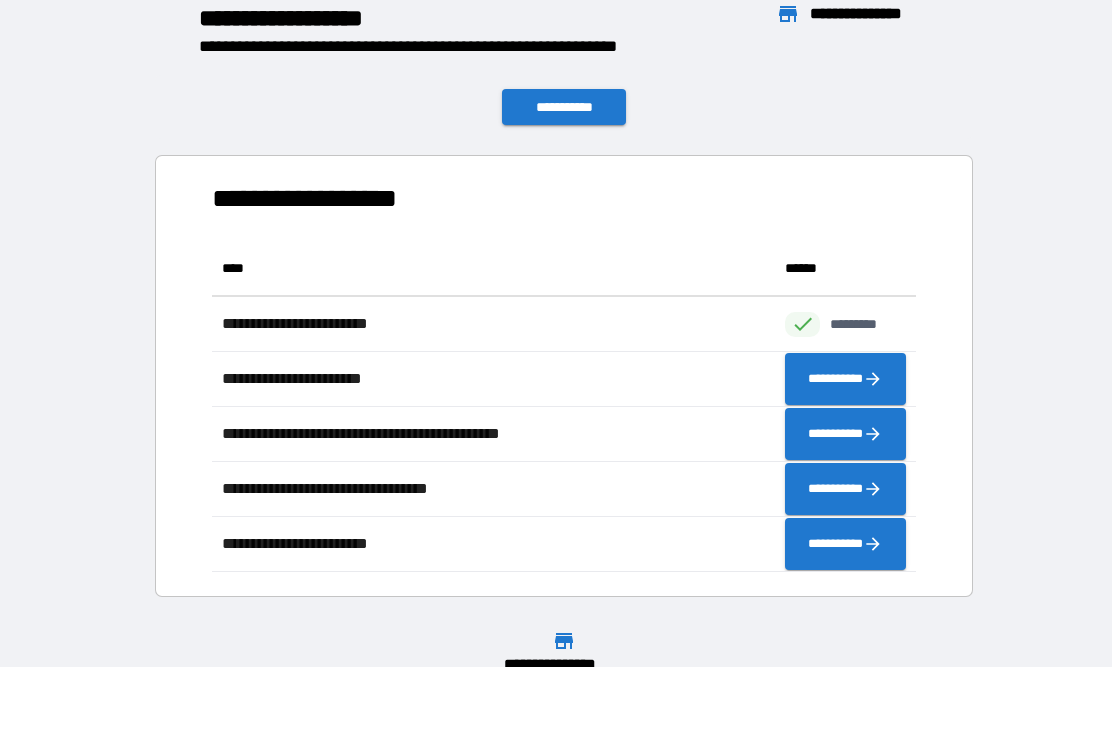 scroll, scrollTop: 1, scrollLeft: 1, axis: both 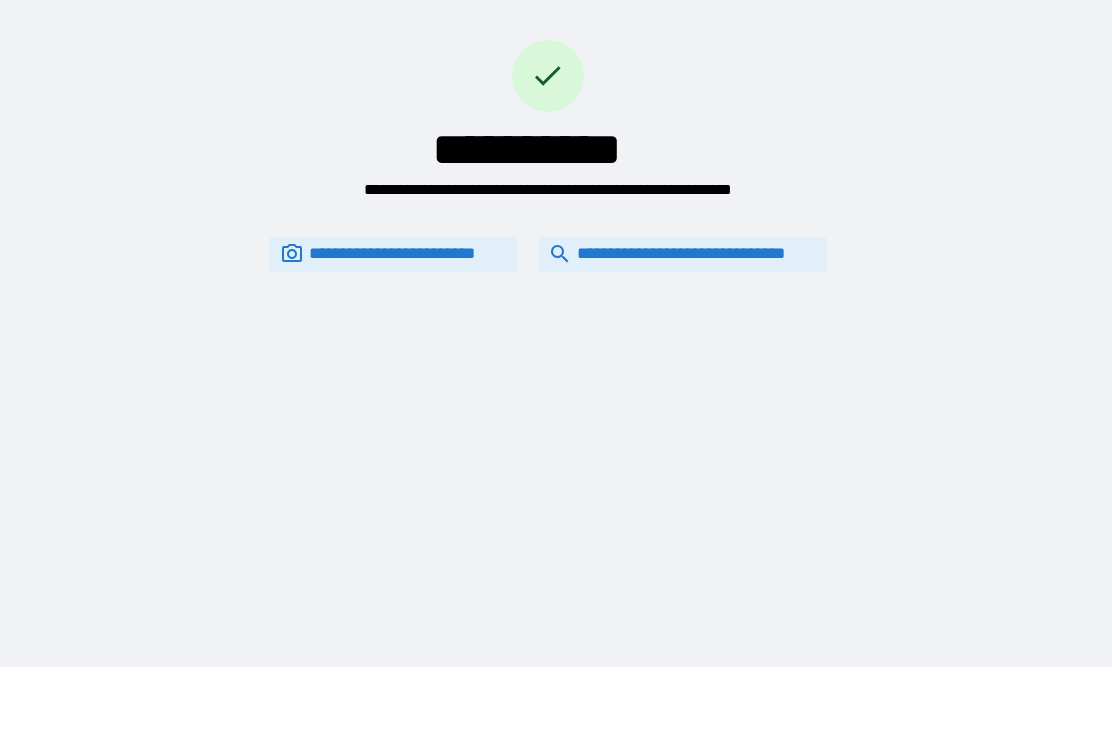 click on "**********" at bounding box center [682, 254] 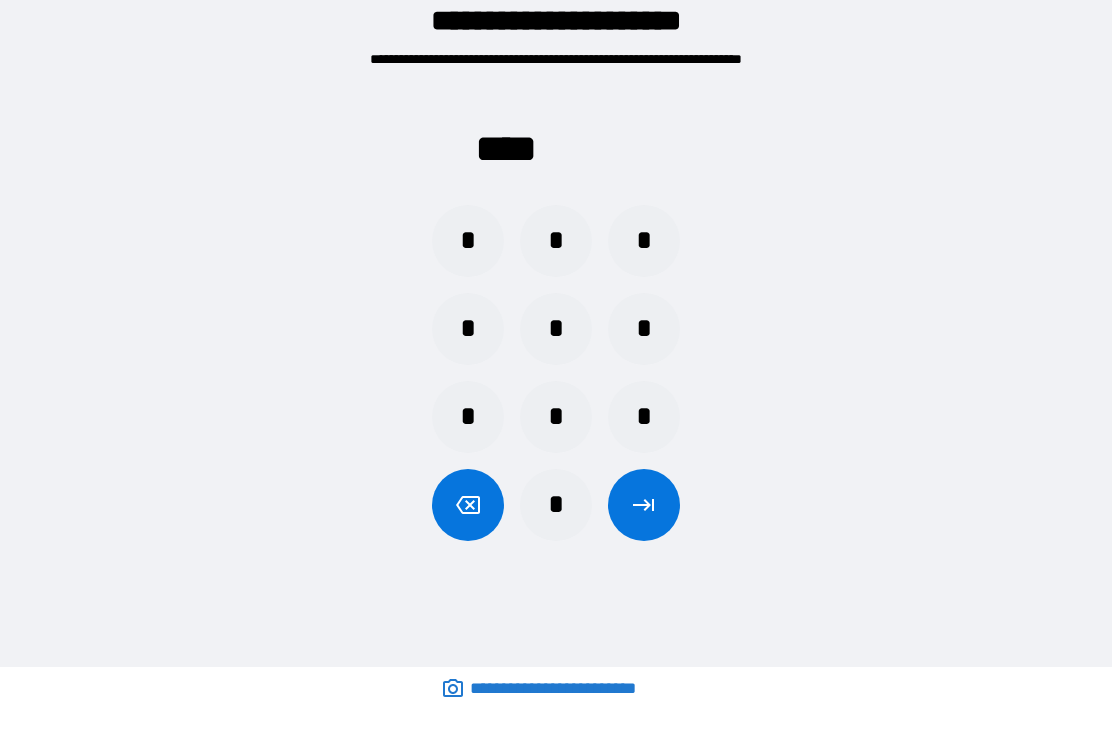 click on "*" at bounding box center (556, 241) 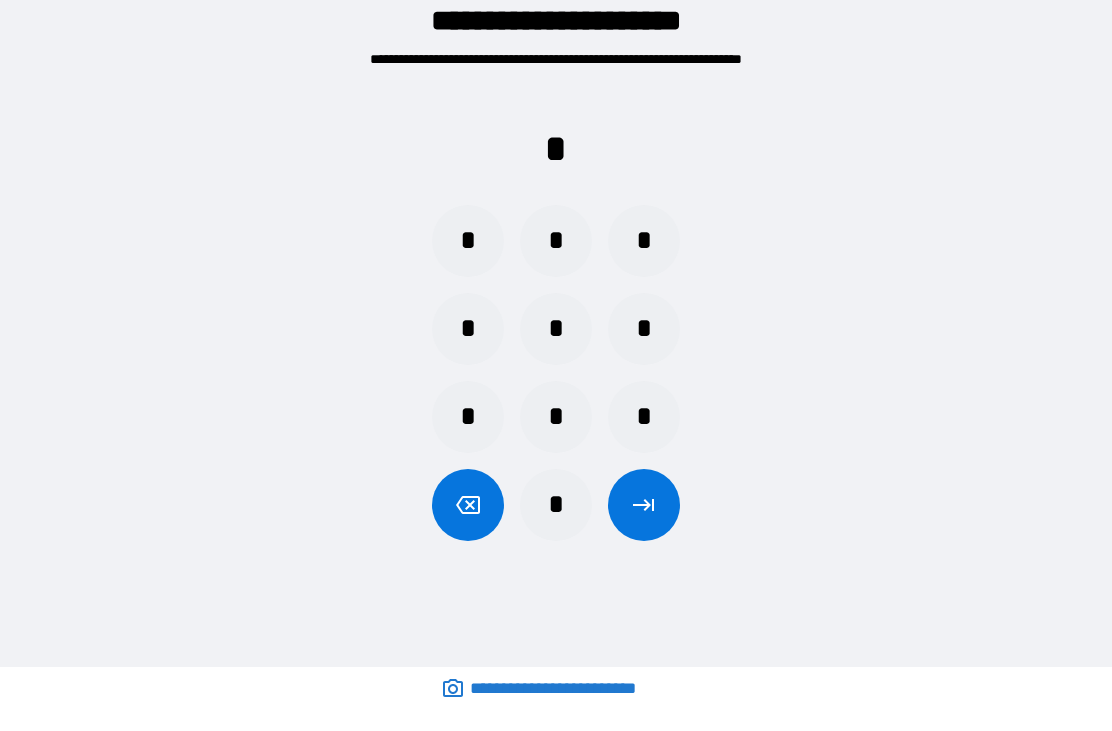 click on "*" at bounding box center (556, 329) 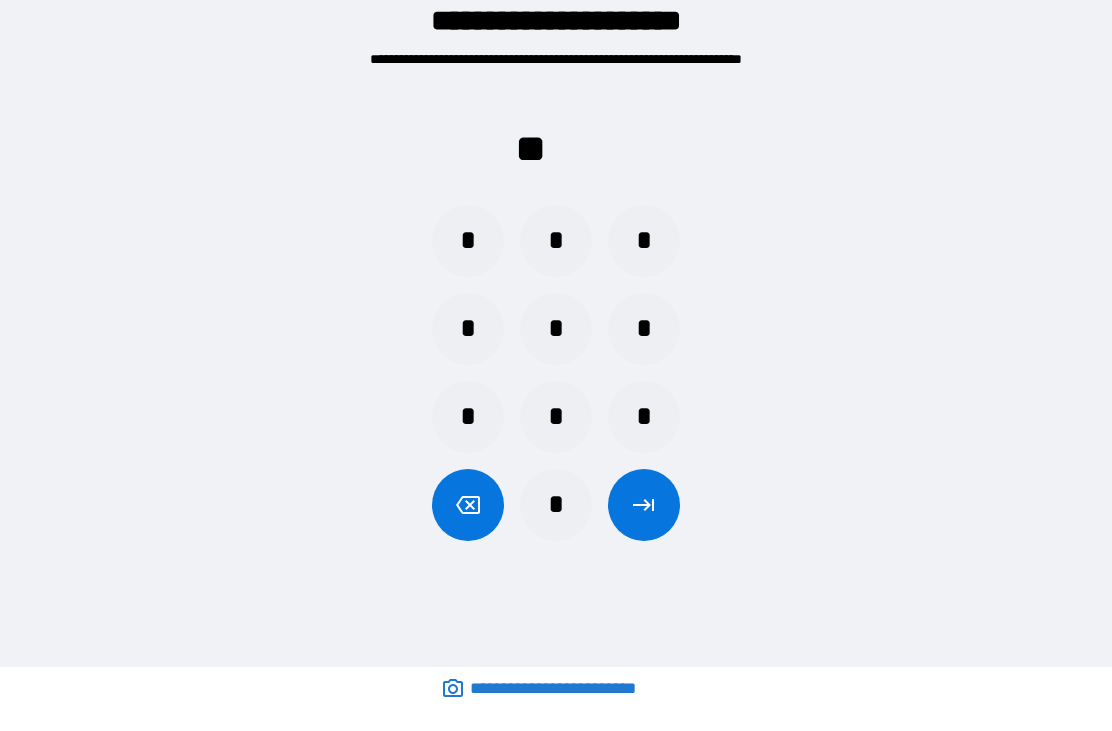 click on "*" at bounding box center (468, 241) 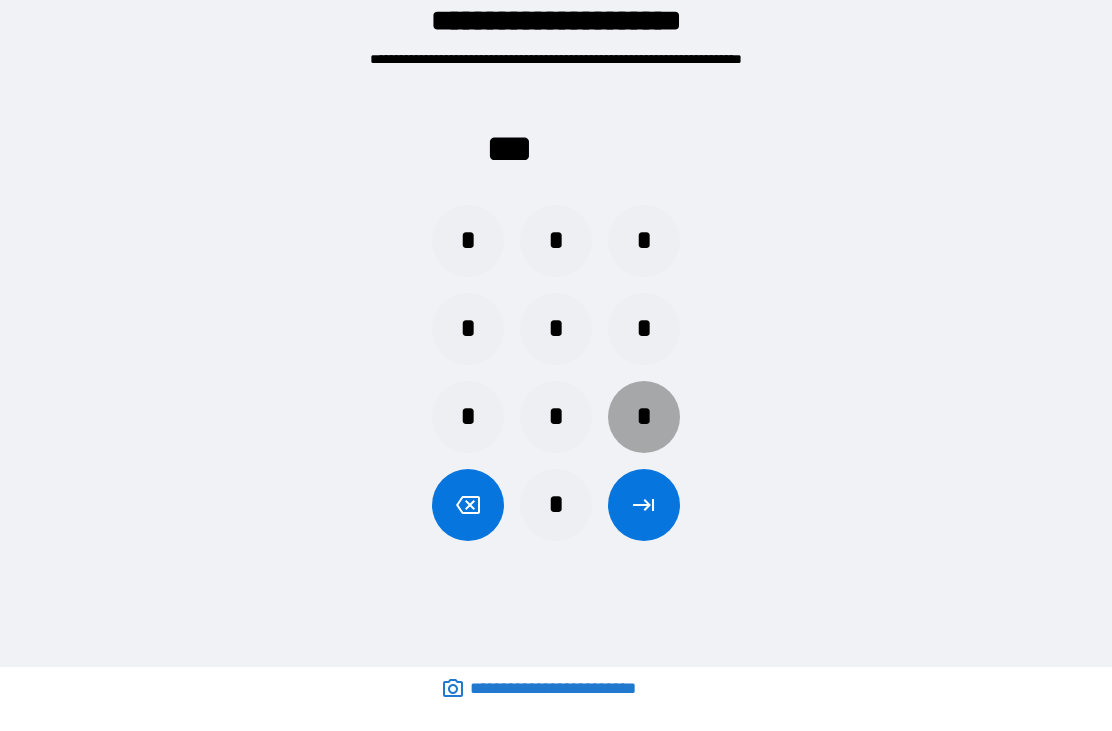 click on "*" at bounding box center (644, 417) 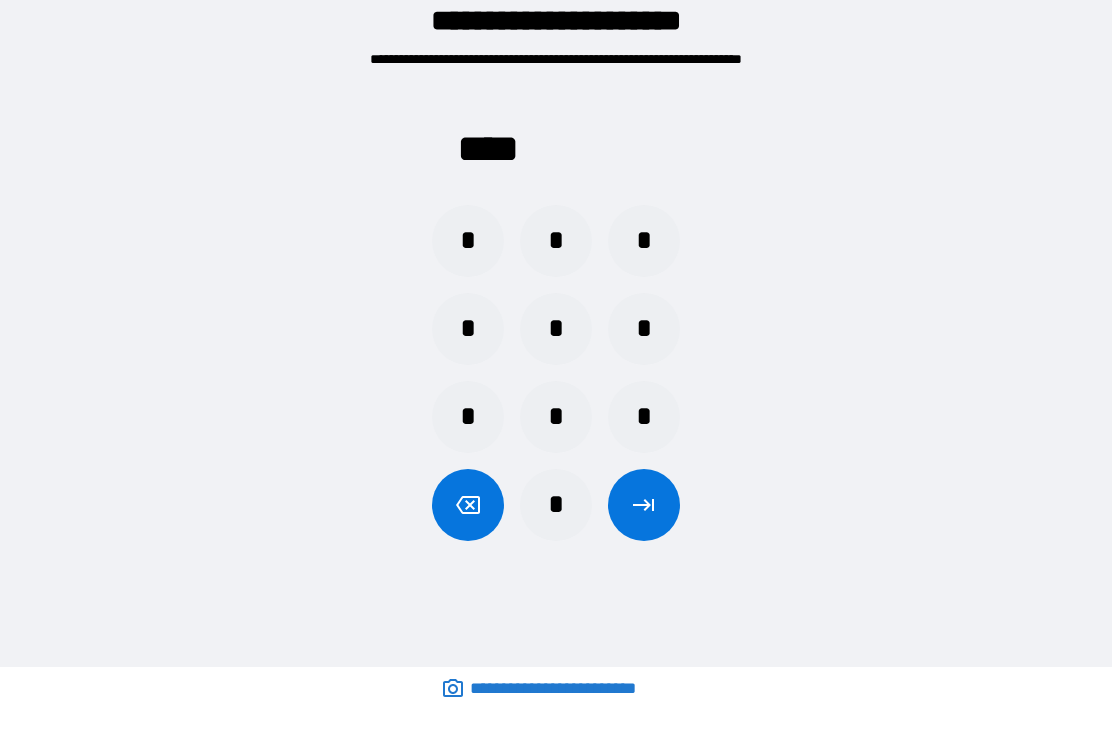 click 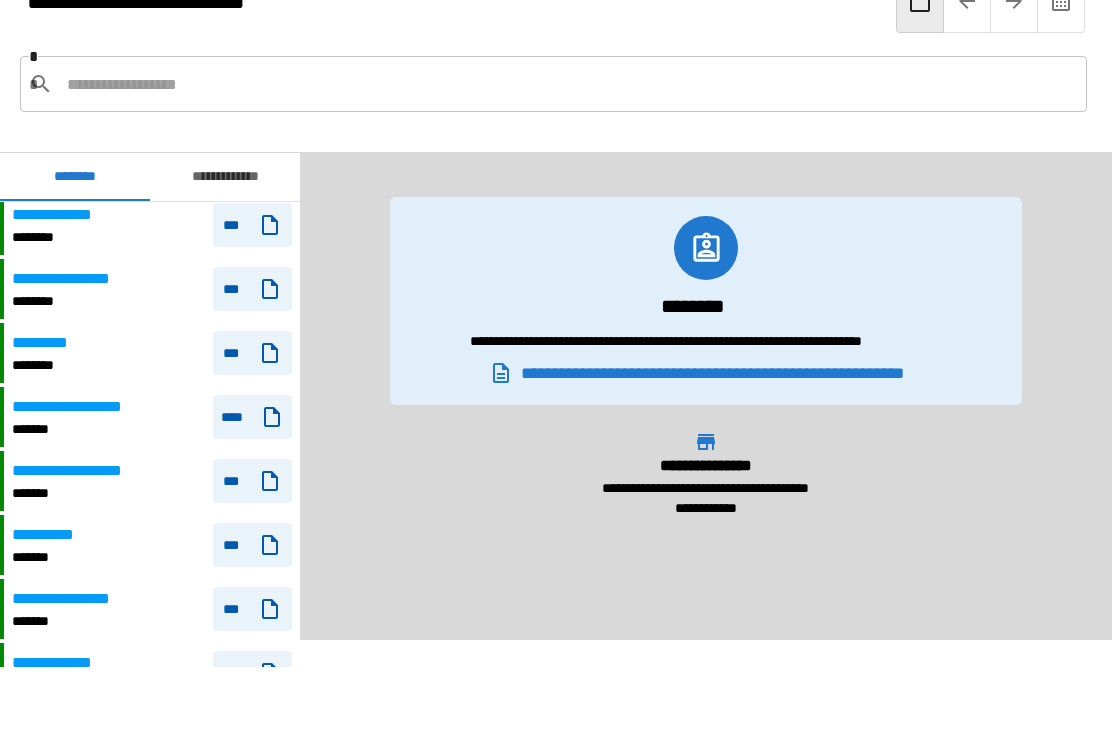 scroll, scrollTop: 1627, scrollLeft: 0, axis: vertical 